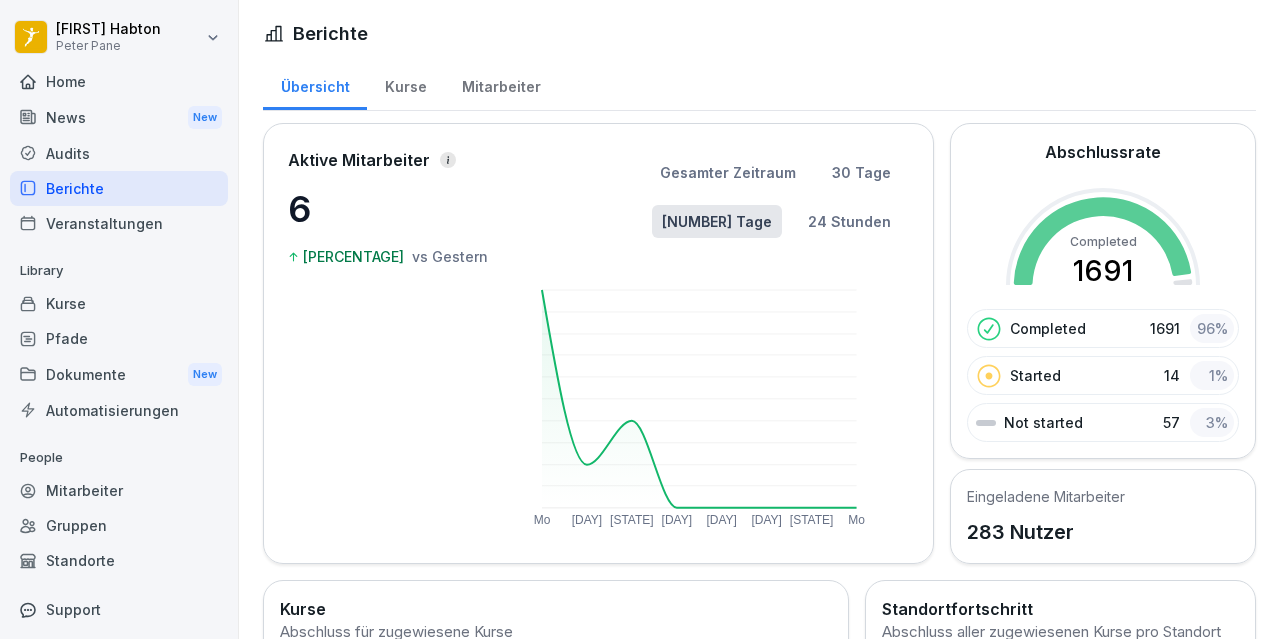 scroll, scrollTop: 0, scrollLeft: 0, axis: both 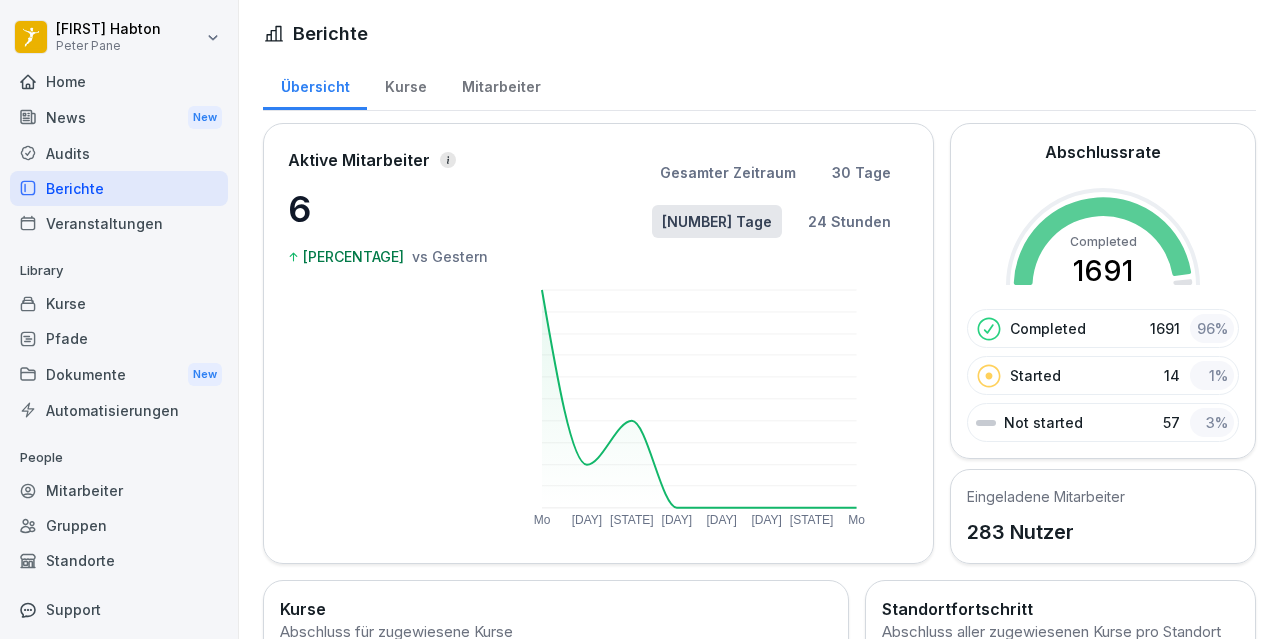 click on "Home" at bounding box center (119, 81) 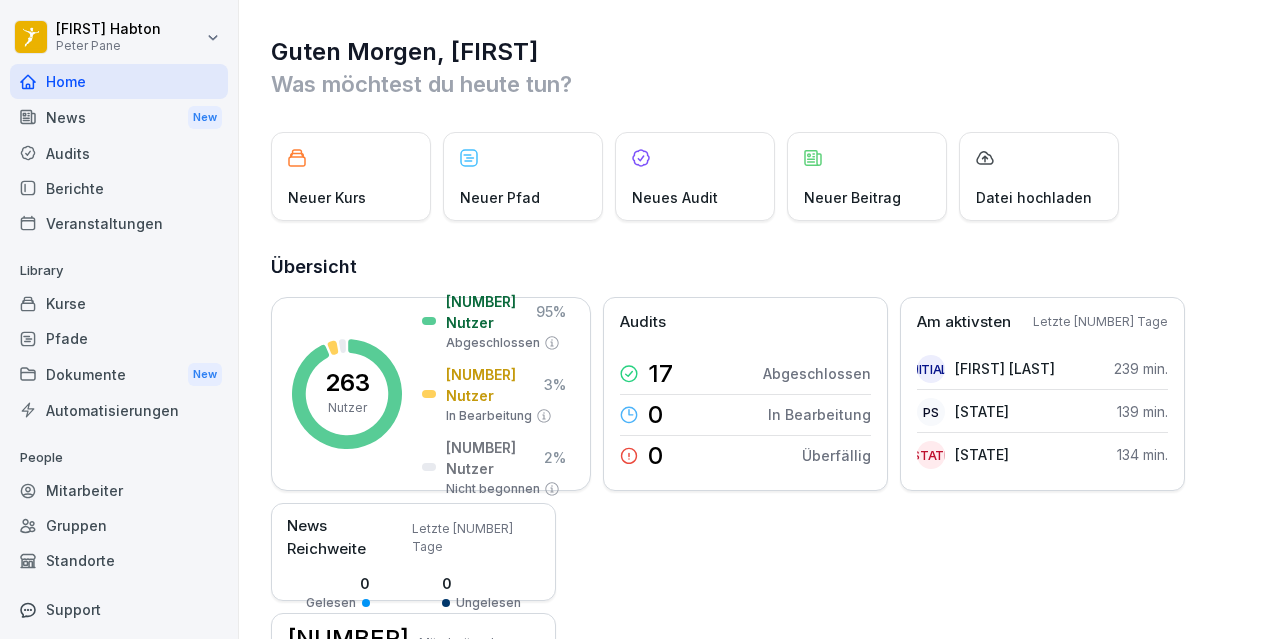 click on "News New" at bounding box center [119, 117] 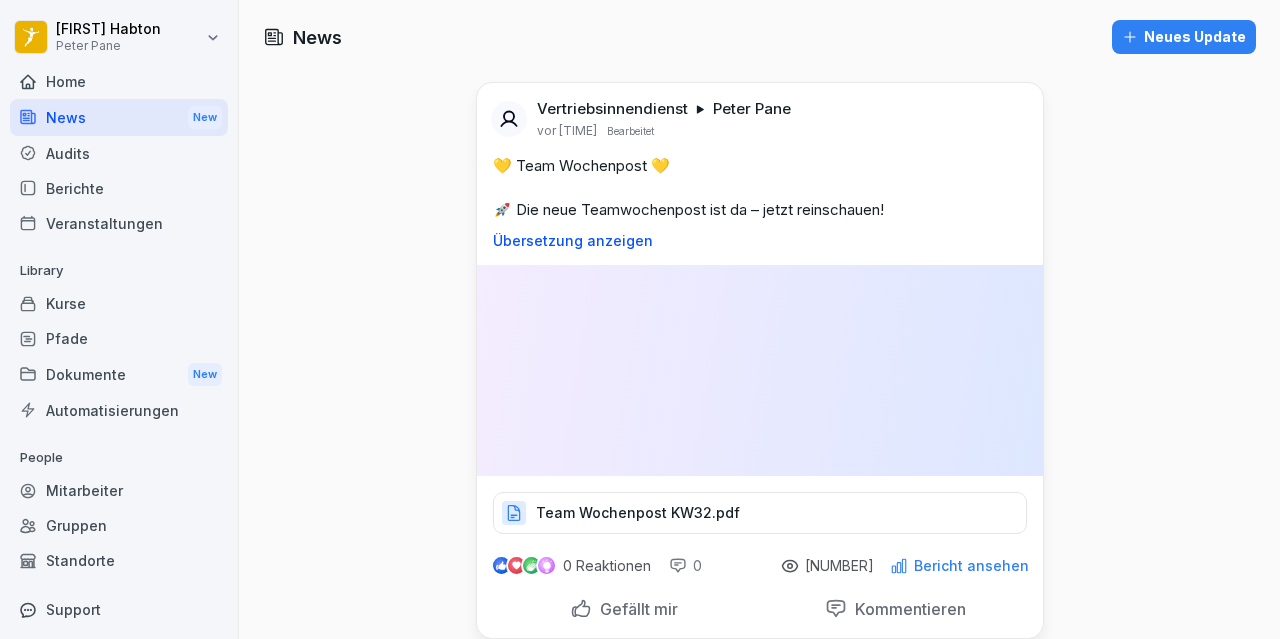 click on "News New" at bounding box center (119, 117) 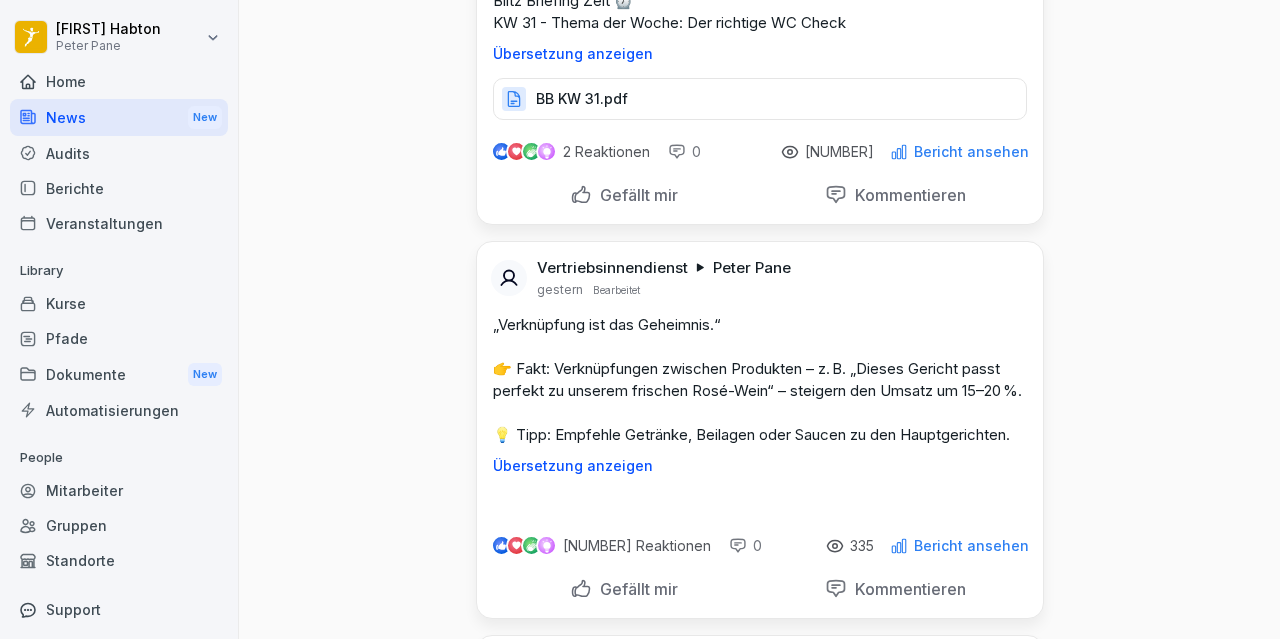 scroll, scrollTop: 3252, scrollLeft: 0, axis: vertical 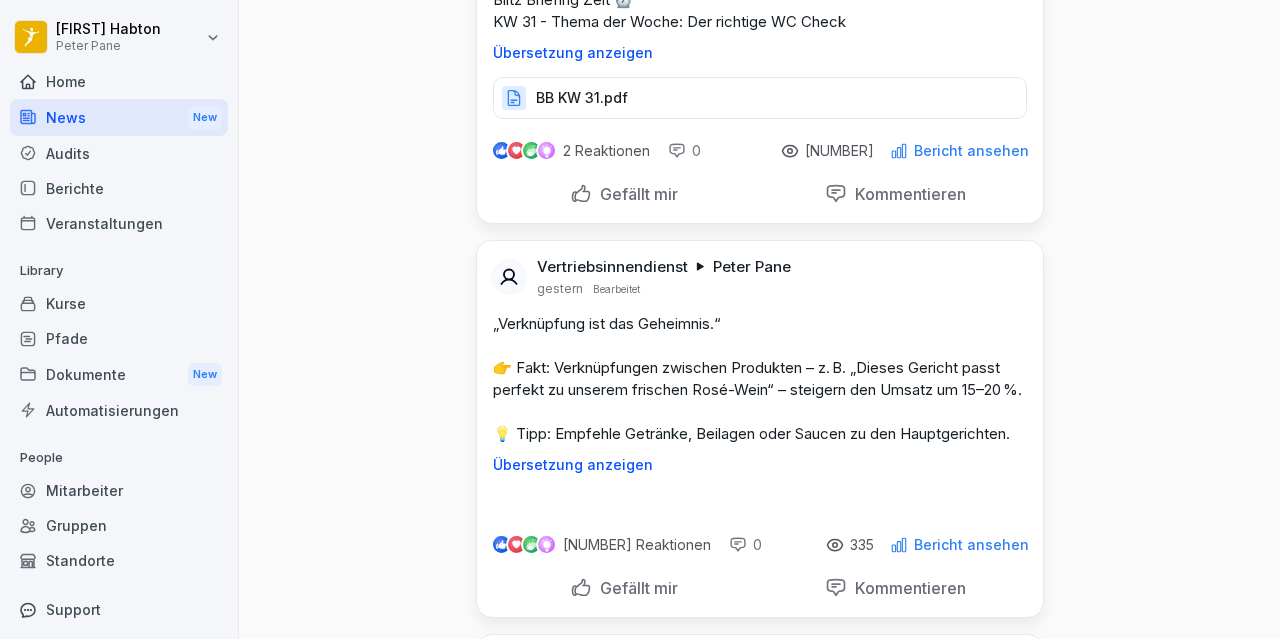 click at bounding box center (546, -298) 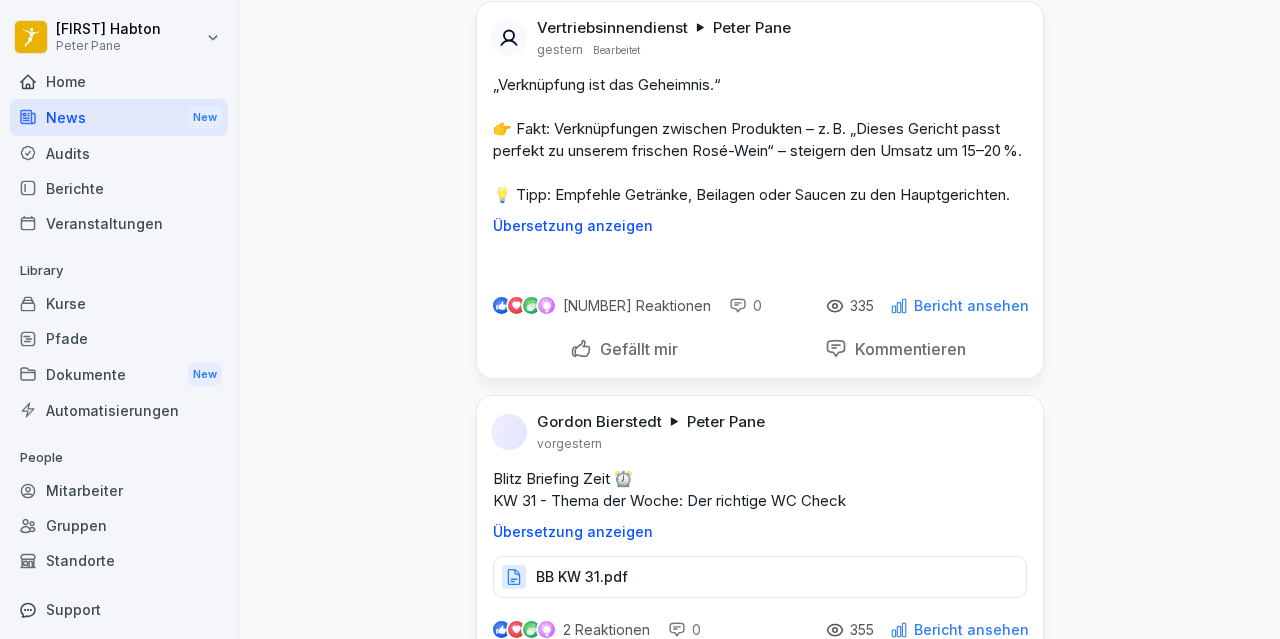 scroll, scrollTop: 3495, scrollLeft: 0, axis: vertical 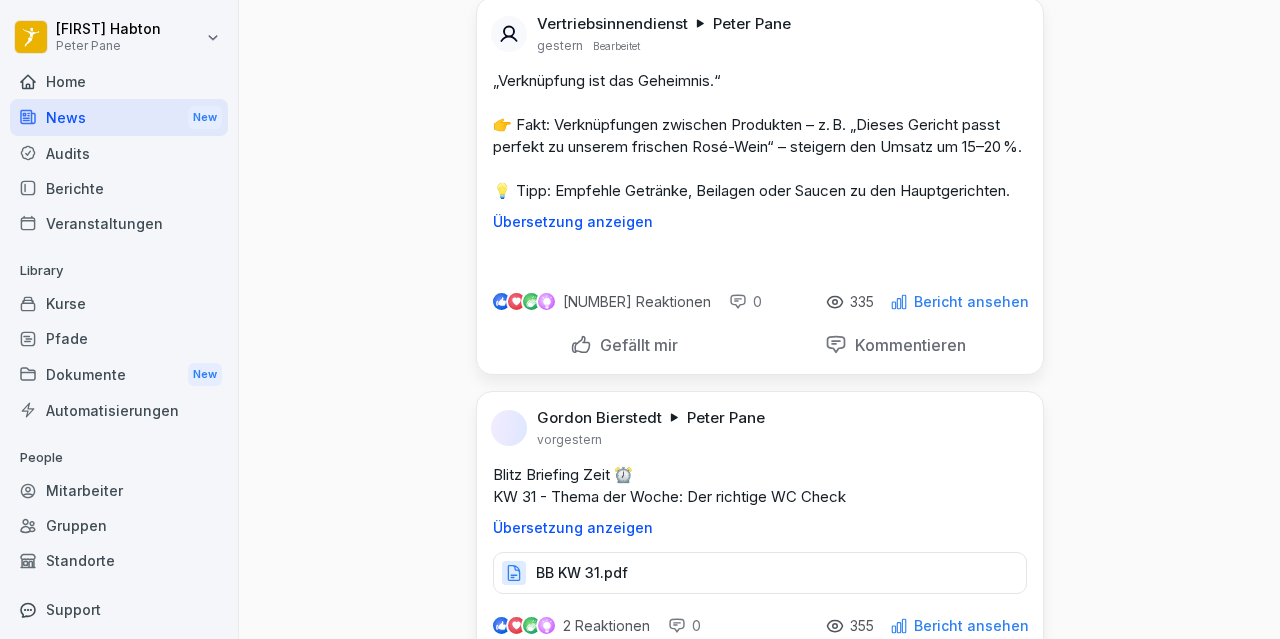 click on "Mehr anzeigen" at bounding box center (546, -370) 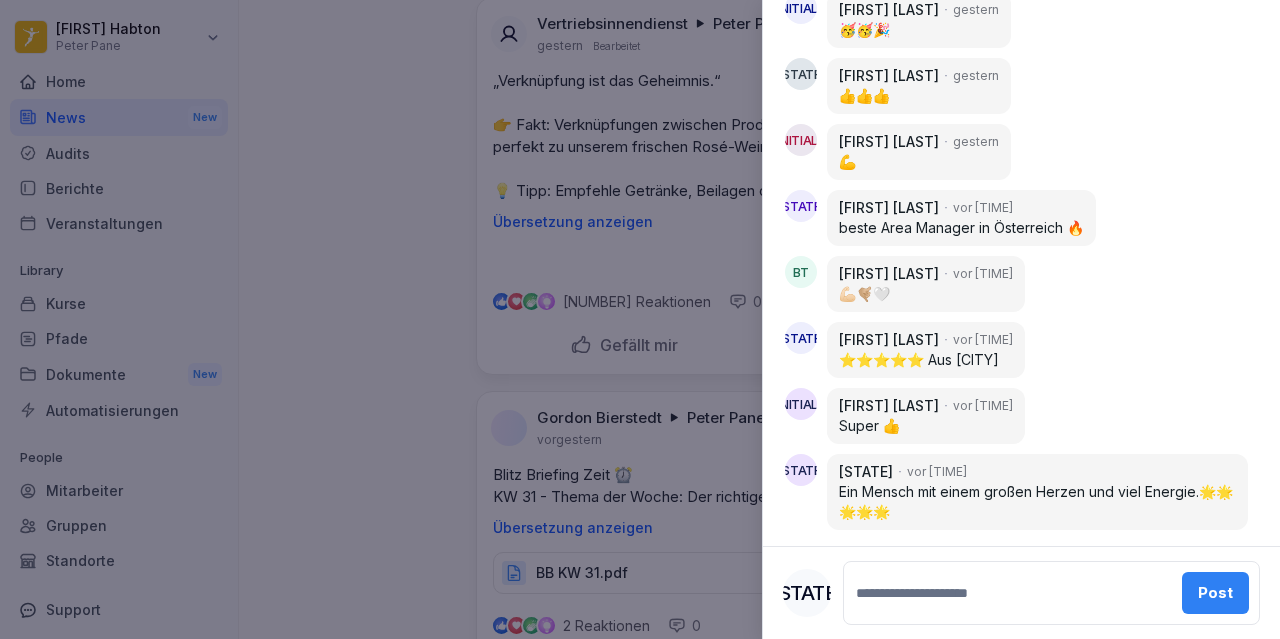 scroll, scrollTop: 1452, scrollLeft: 0, axis: vertical 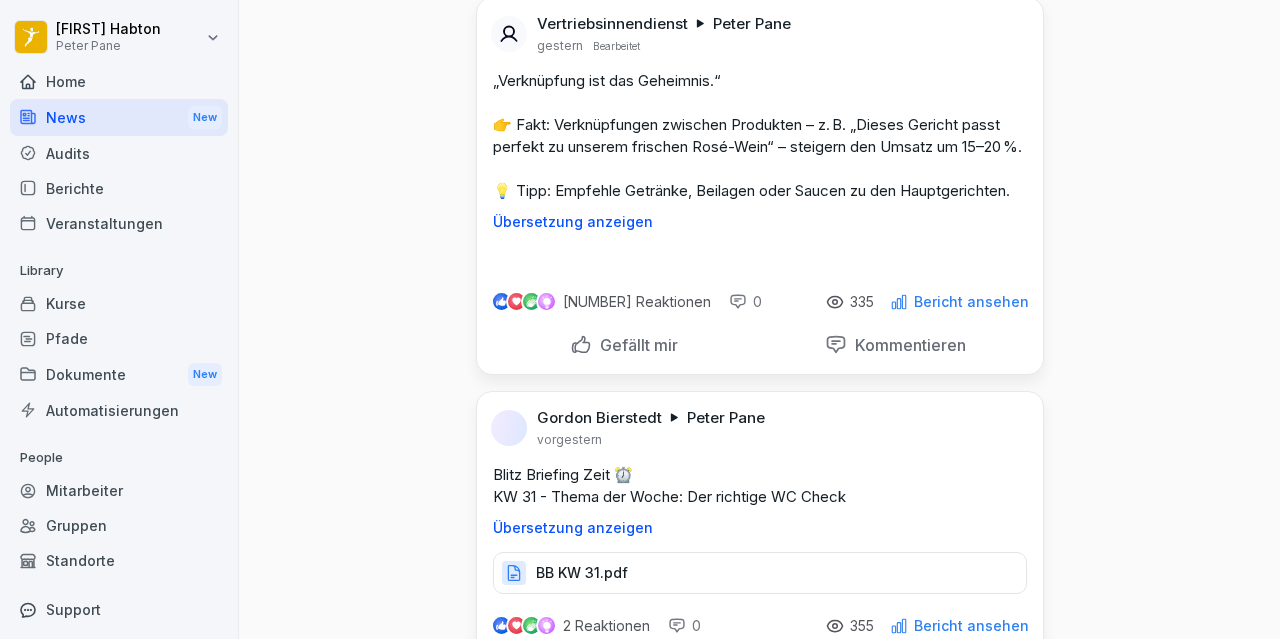 click on "Mehr anzeigen" at bounding box center [546, -370] 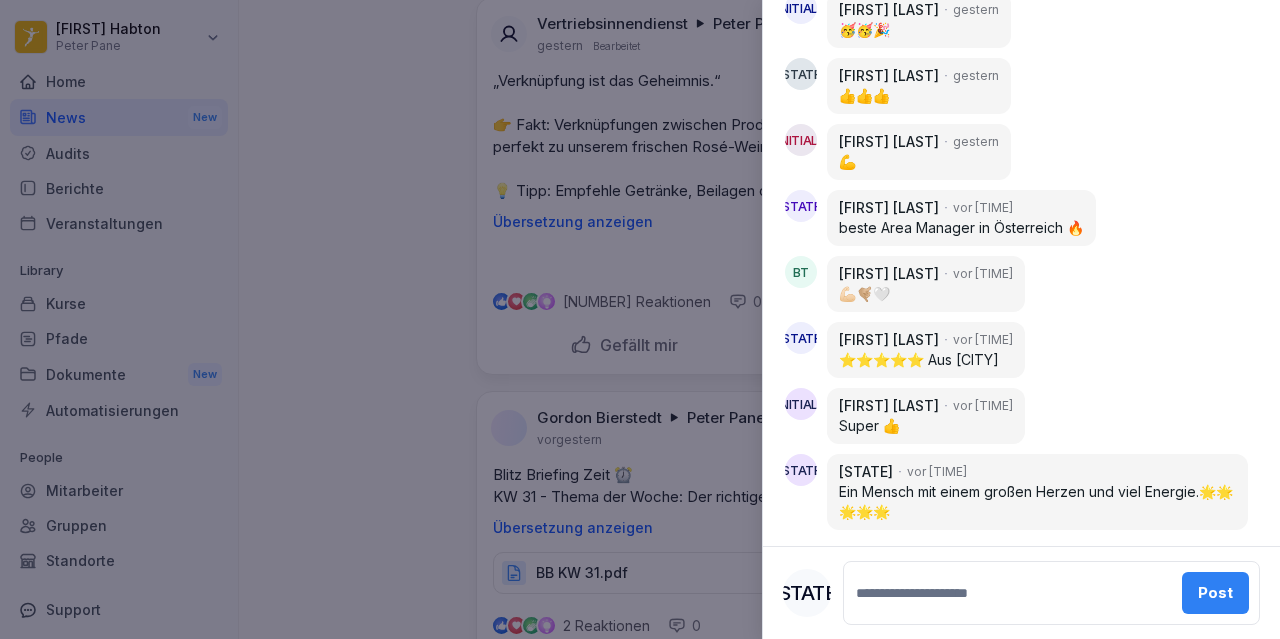 scroll, scrollTop: 1452, scrollLeft: 0, axis: vertical 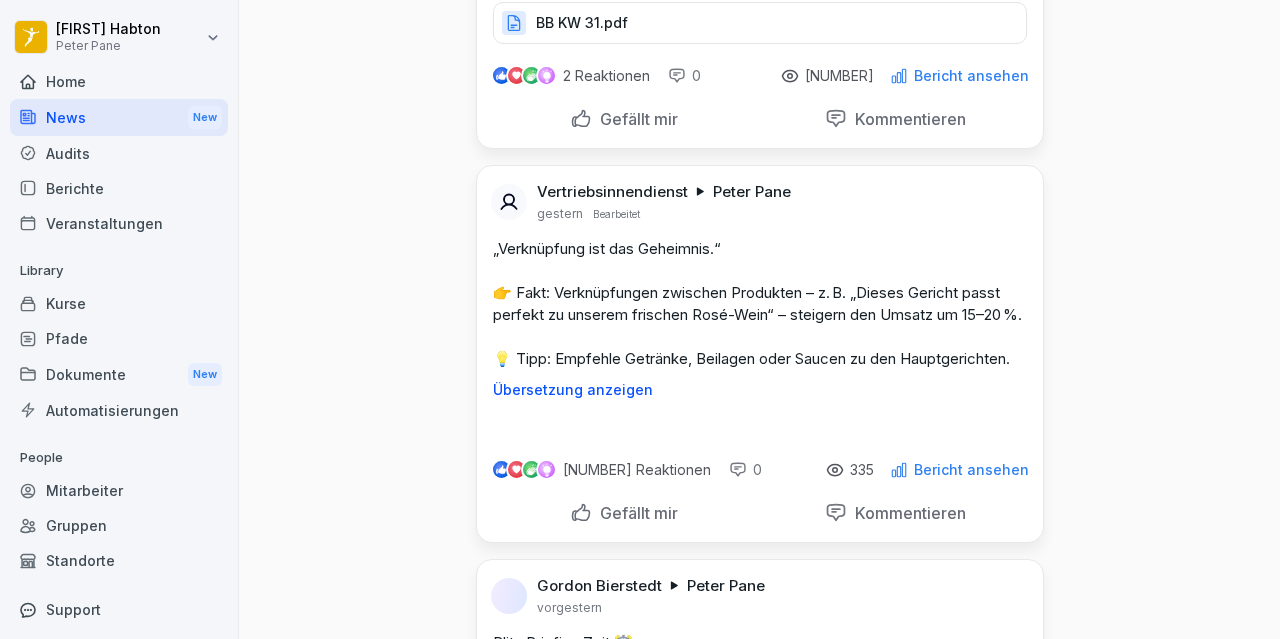 click on "Mehr anzeigen" at bounding box center (546, -202) 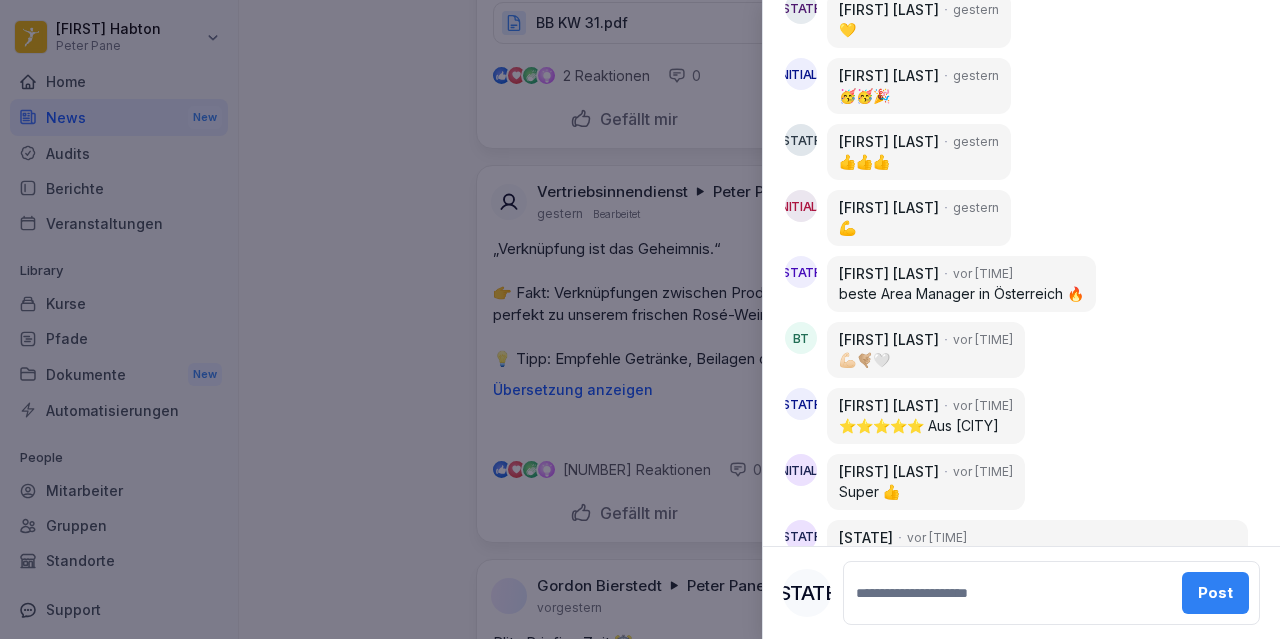 scroll, scrollTop: 768, scrollLeft: 0, axis: vertical 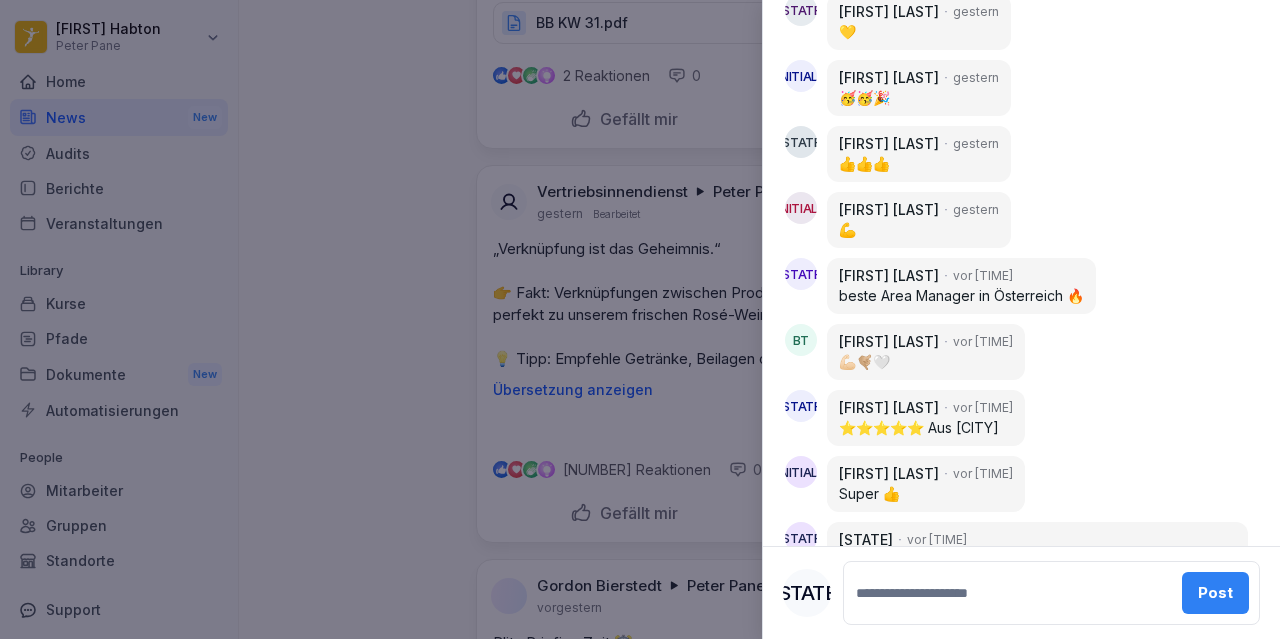click on "27  reactions" at bounding box center [932, -165] 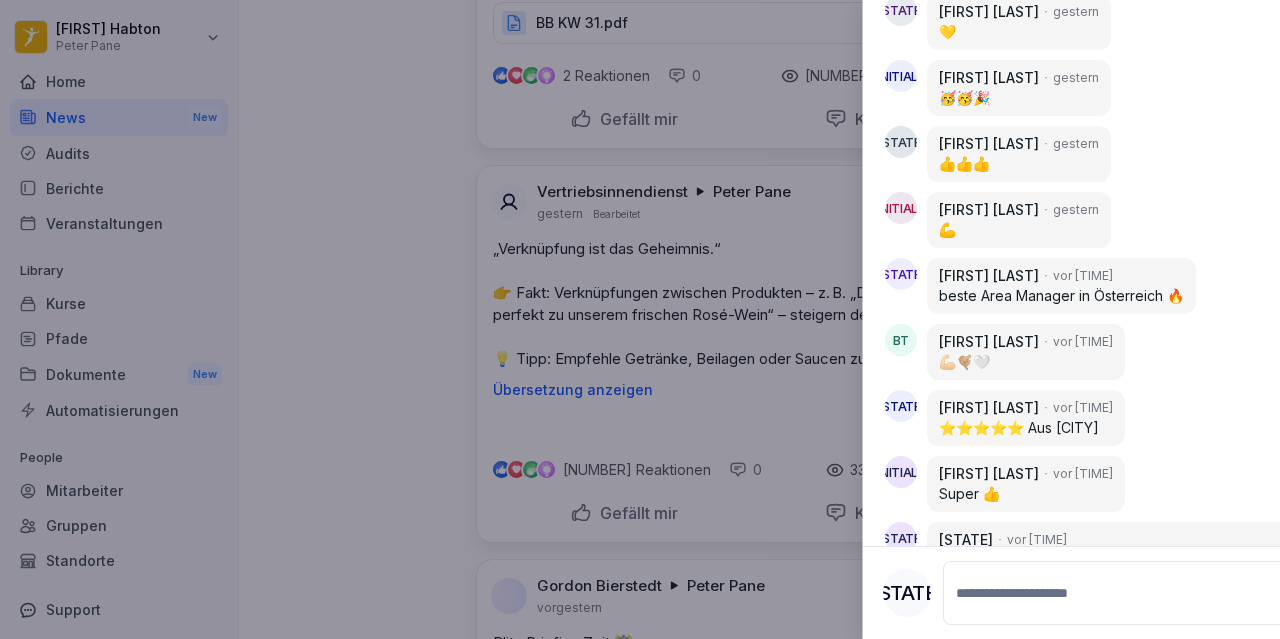 click at bounding box center [640, 319] 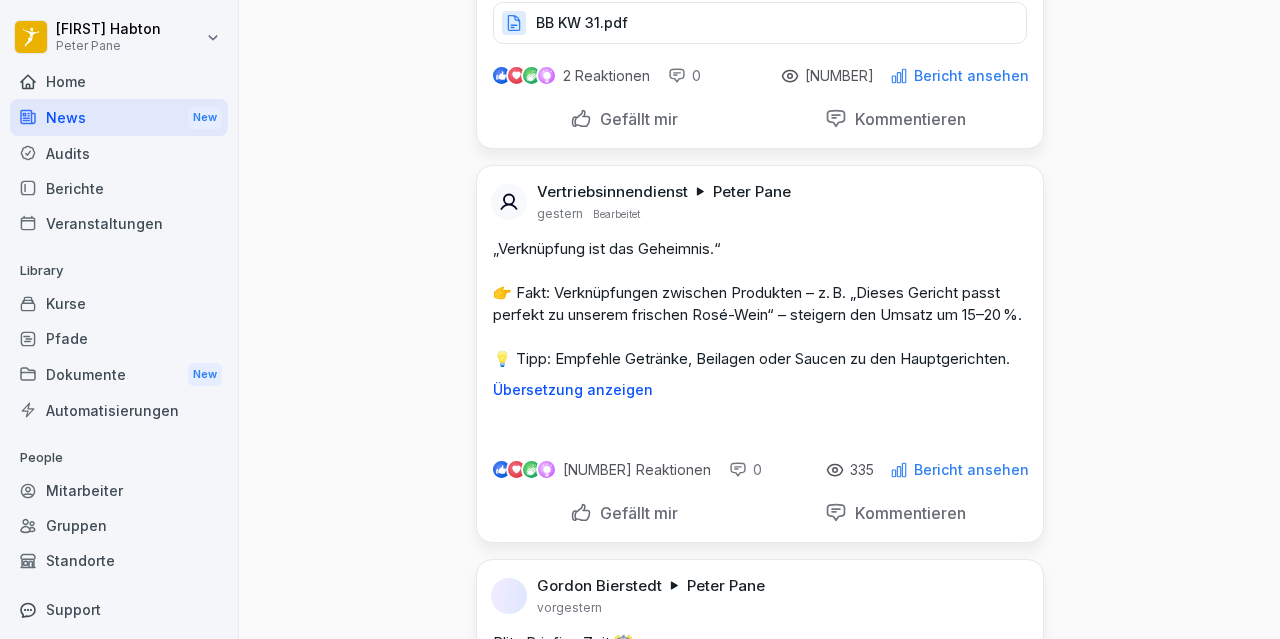 click on "[NUMBER] Reaktionen [NUMBER] [NUMBER] Bericht ansehen" at bounding box center [760, -377] 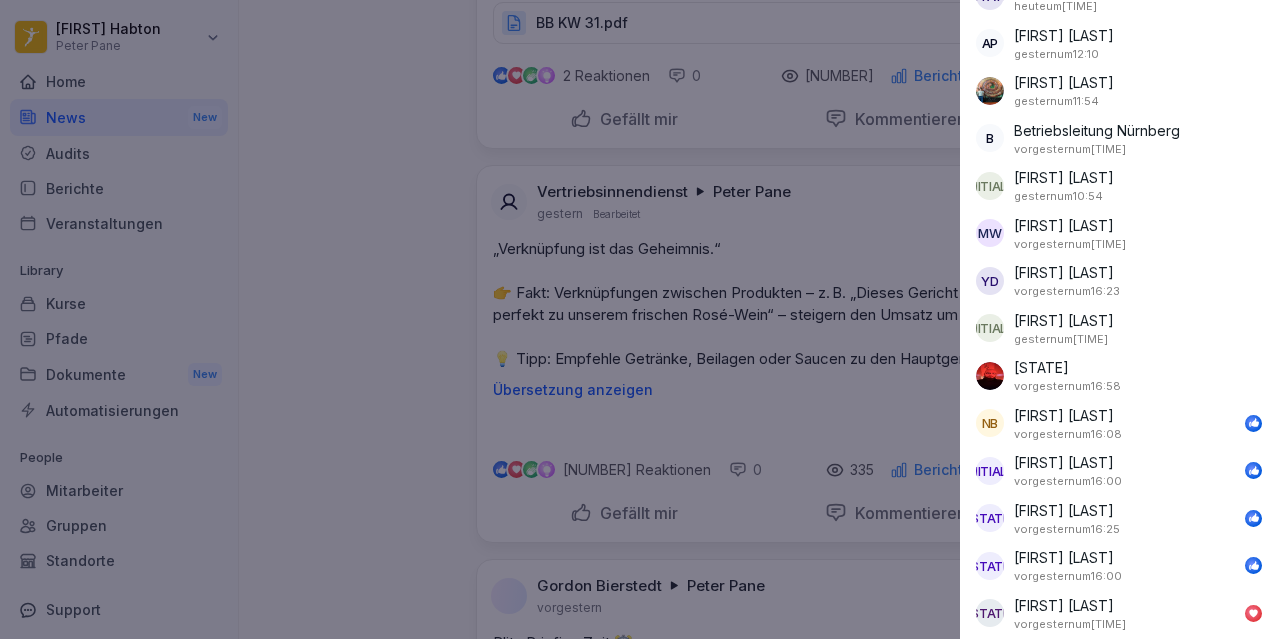 scroll, scrollTop: 2572, scrollLeft: 0, axis: vertical 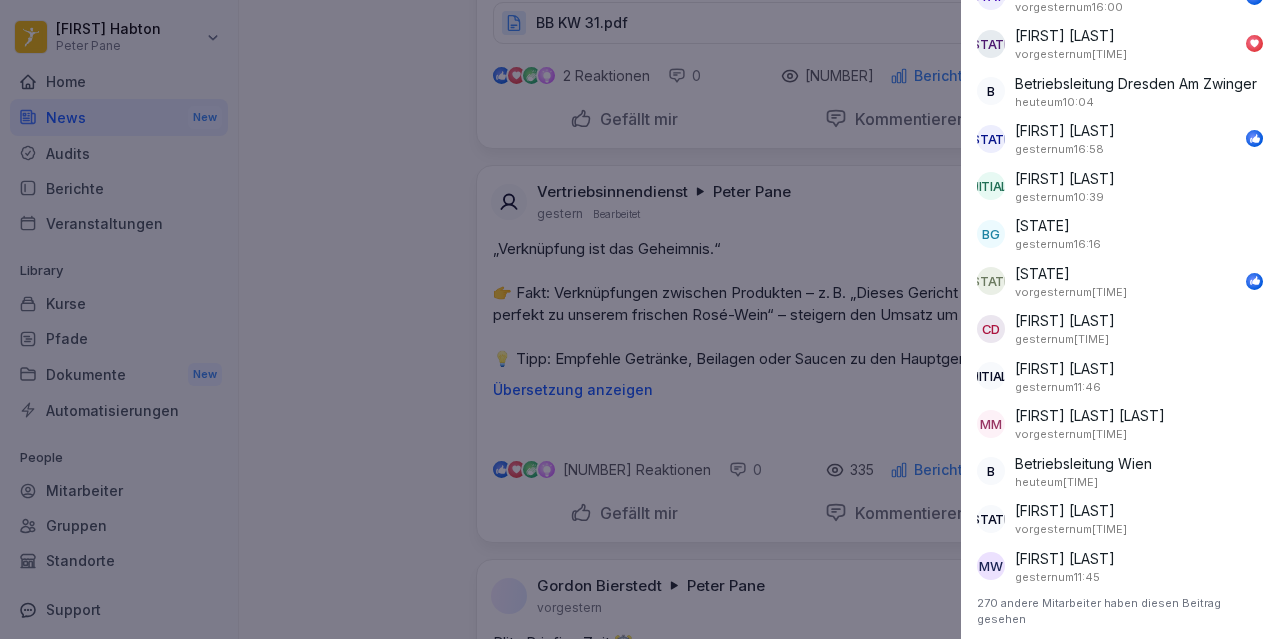 click at bounding box center (640, 319) 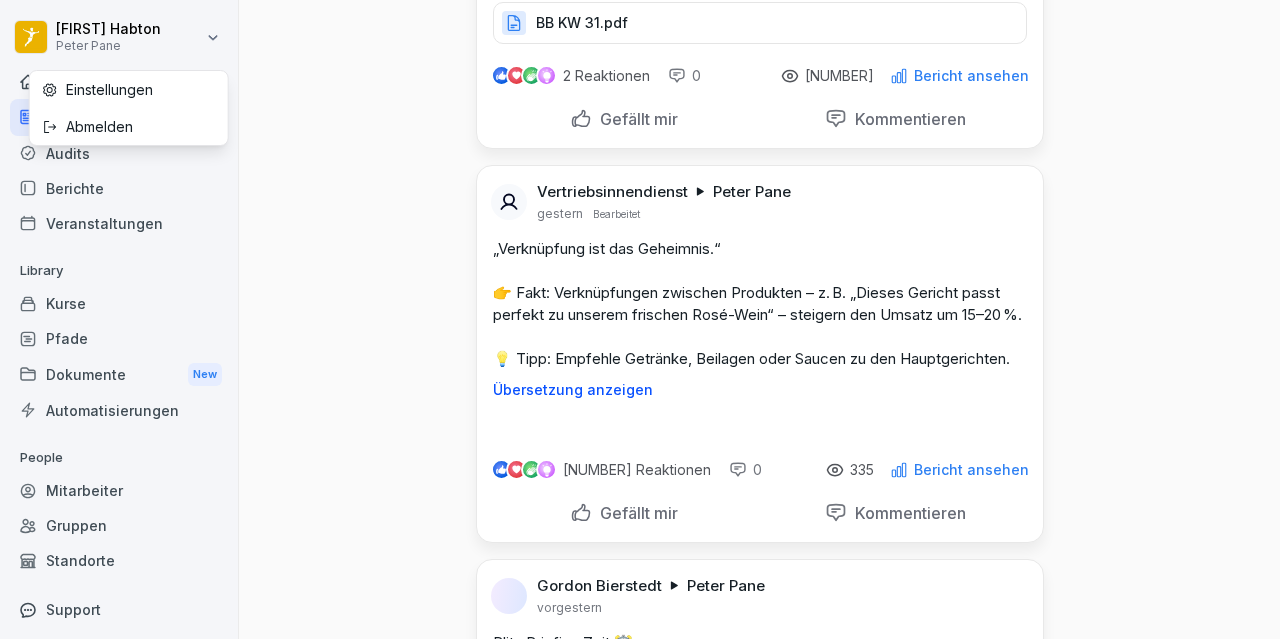 click on "Henok [LAST] Peter Pane vor [TIME] Bearbeitet 💛 Team Wochenpost 💛
🚀 Die neue Teamwochenpost ist da – jetzt reinschauen! Übersetzung anzeigen Team Wochenpost KW32.pdf 0 Reaktionen 0 144 Bericht ansehen Gefällt mir Kommentieren Vertriebsinnendienst Schichtleitung, Barleitung, Küchenleitung + 7 vor [TIME] Bearbeitet 📌 Weekly Info KW 32
Neuer Monat, neue Insights – Weekly ab sofort verfügbar! Übersetzung anzeigen Weekly Info für die Betriebsleitungen KW32.pdf 0 Reaktionen 0 96 Bericht ansehen Gefällt mir Kommentieren Gordon Bierstedt Peter Pane vor [TIME] Blitz Briefing Zeit ⏰
KW 31 - Thema der Woche: Der richtige WC Check Übersetzung anzeigen BB KW 31.pdf 2 Reaktionen 0 212 Bericht ansehen Gefällt mir Kommentieren JH Judith Hölterling Peter Pane Bearbeitet" at bounding box center [640, 319] 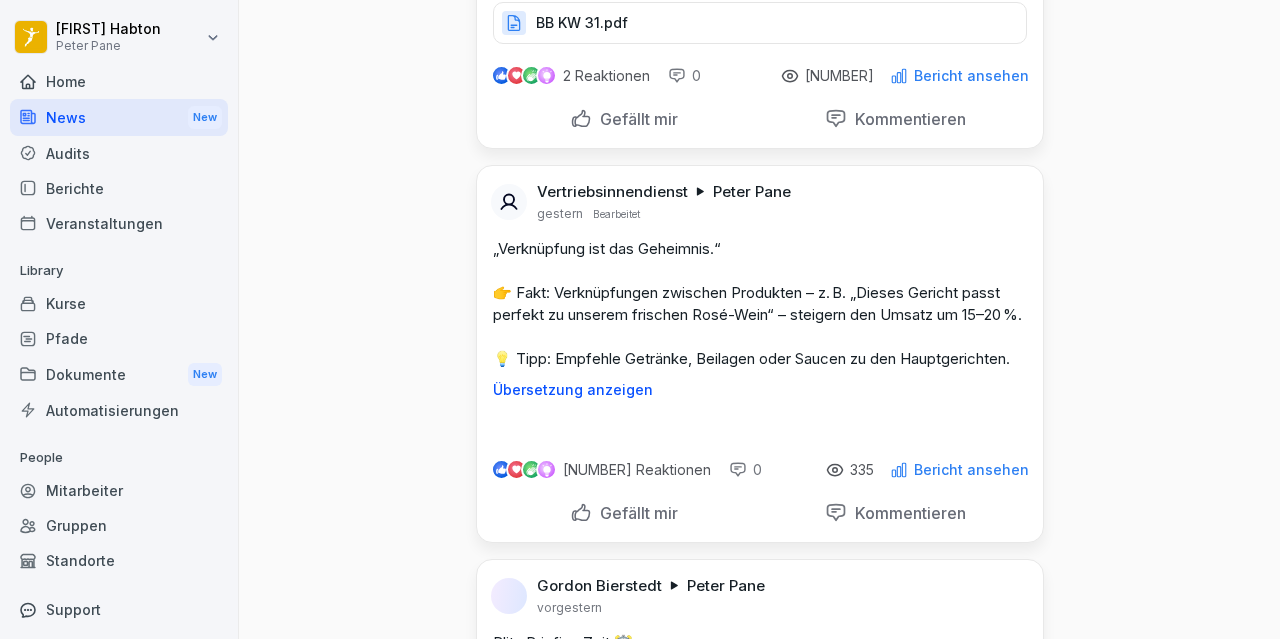 scroll, scrollTop: 122, scrollLeft: 0, axis: vertical 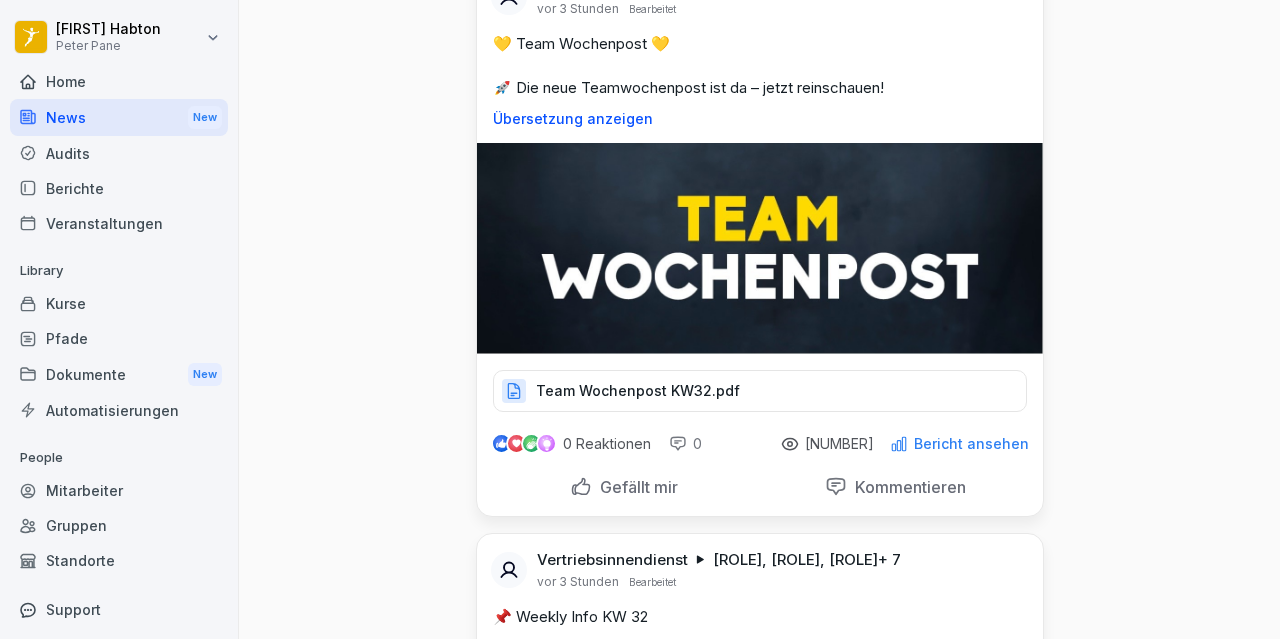 select on "**" 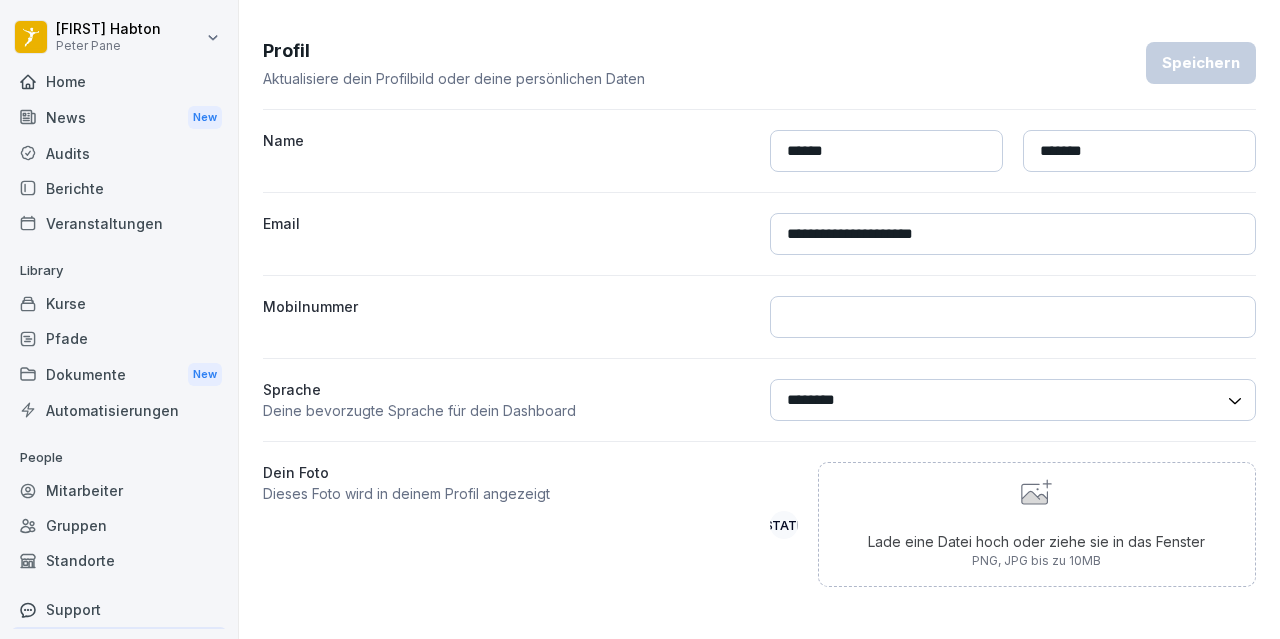 scroll, scrollTop: 128, scrollLeft: 0, axis: vertical 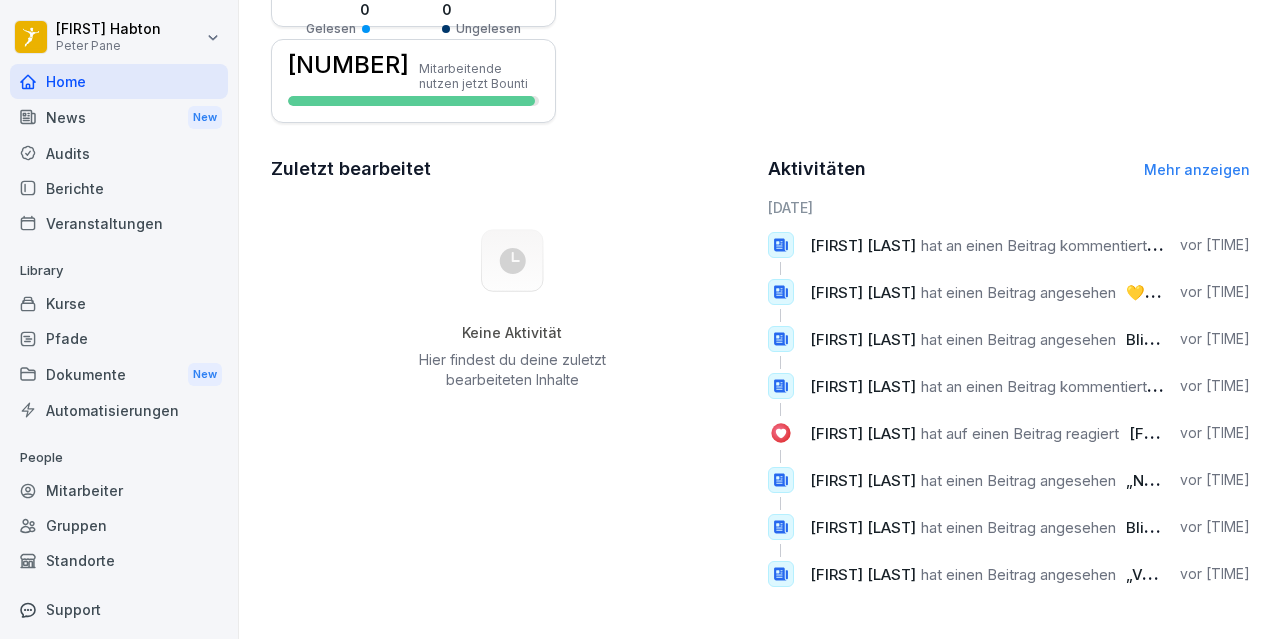 click at bounding box center [781, 386] 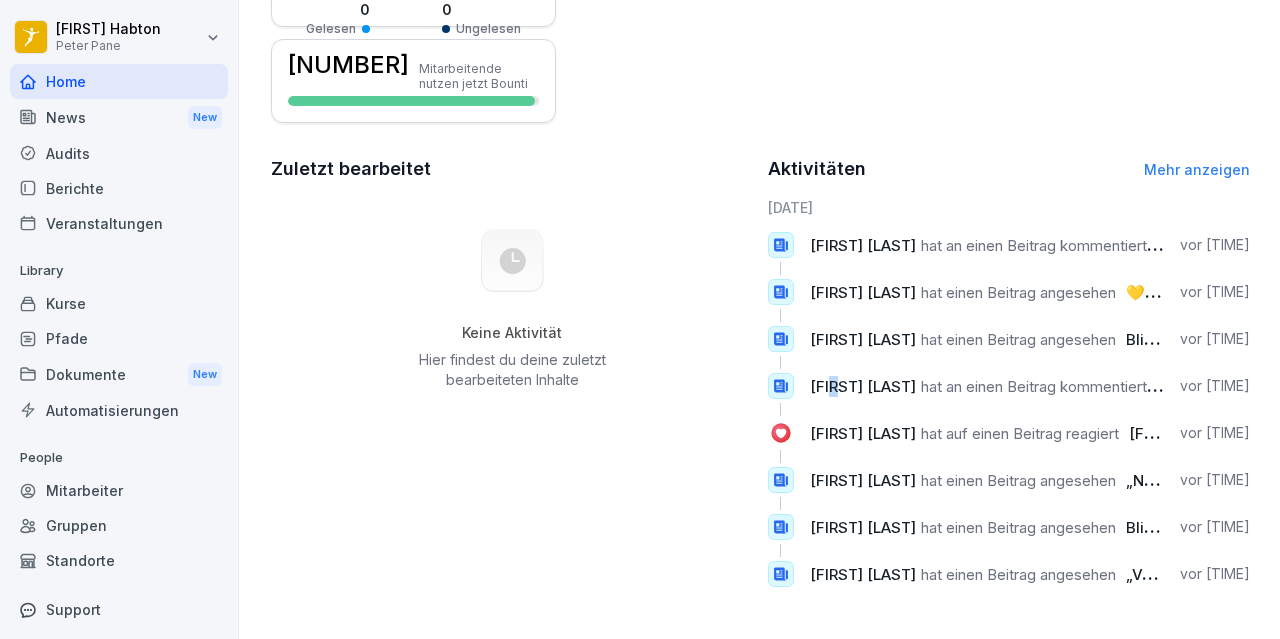 click on "[FIRST] [LAST]" at bounding box center (863, 386) 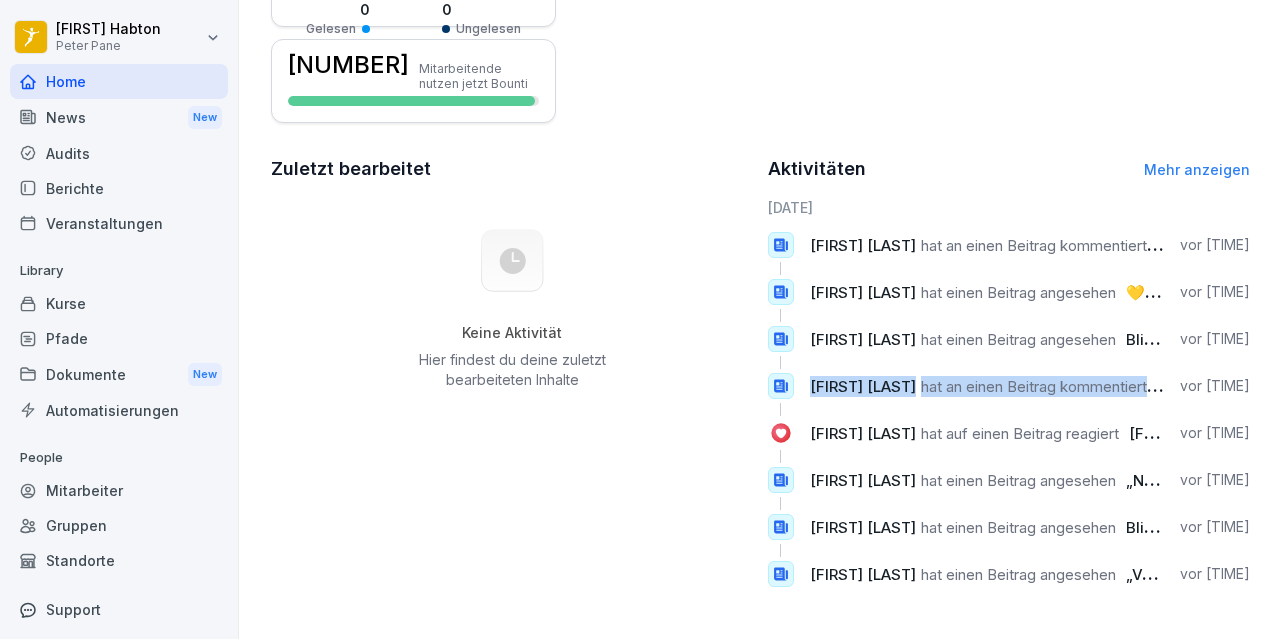 click on "[FIRST] [LAST]" at bounding box center [863, 386] 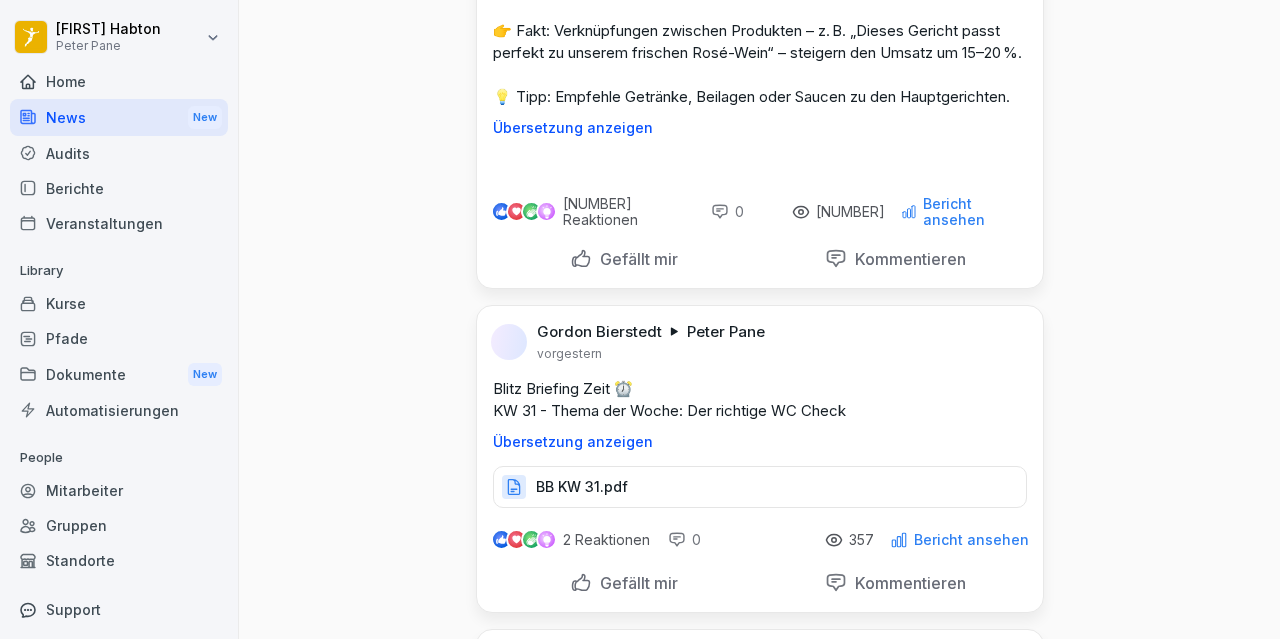 scroll, scrollTop: 3596, scrollLeft: 0, axis: vertical 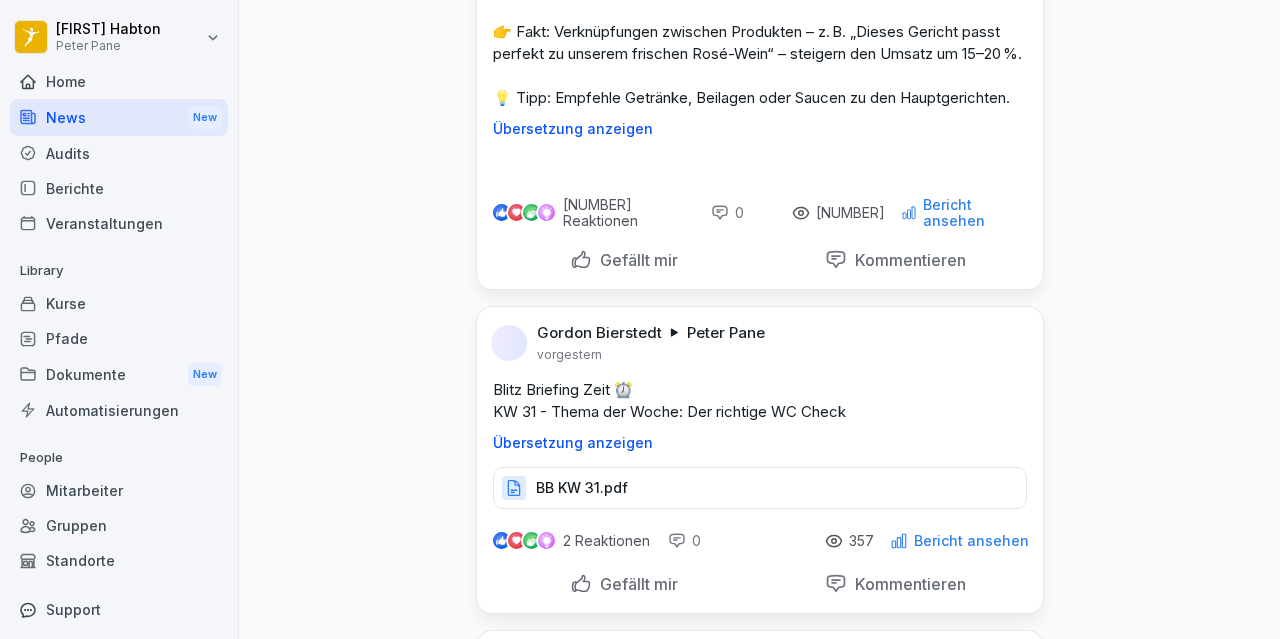 click on "Mehr anzeigen" at bounding box center (546, -463) 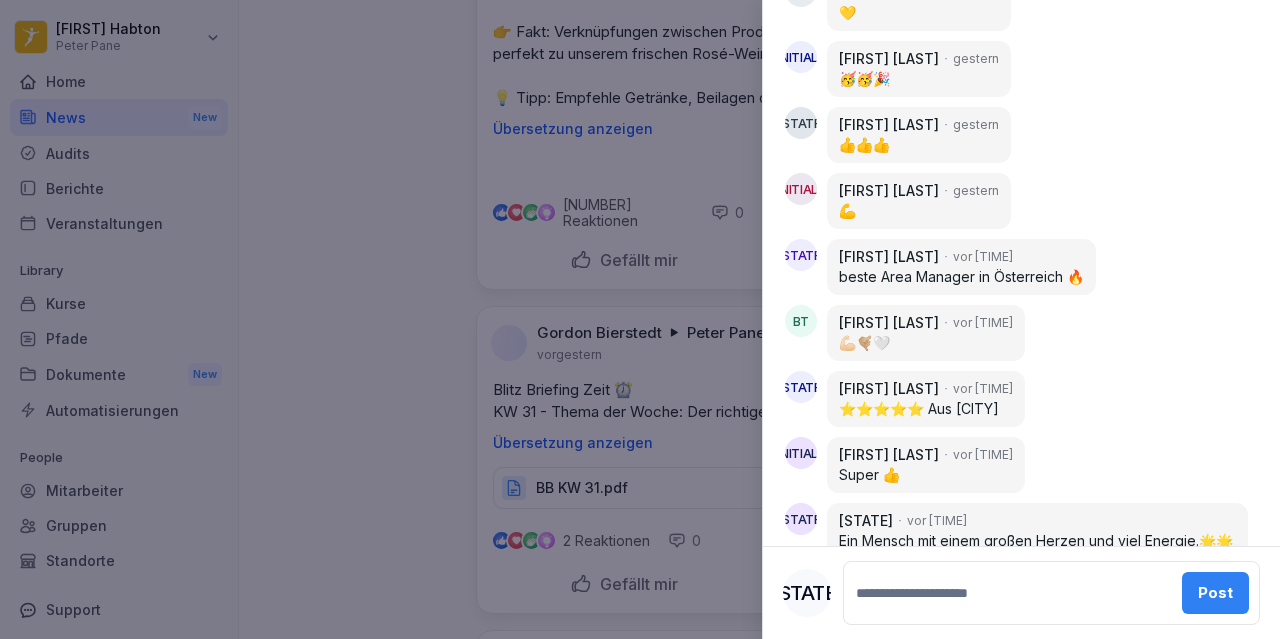scroll, scrollTop: 1584, scrollLeft: 0, axis: vertical 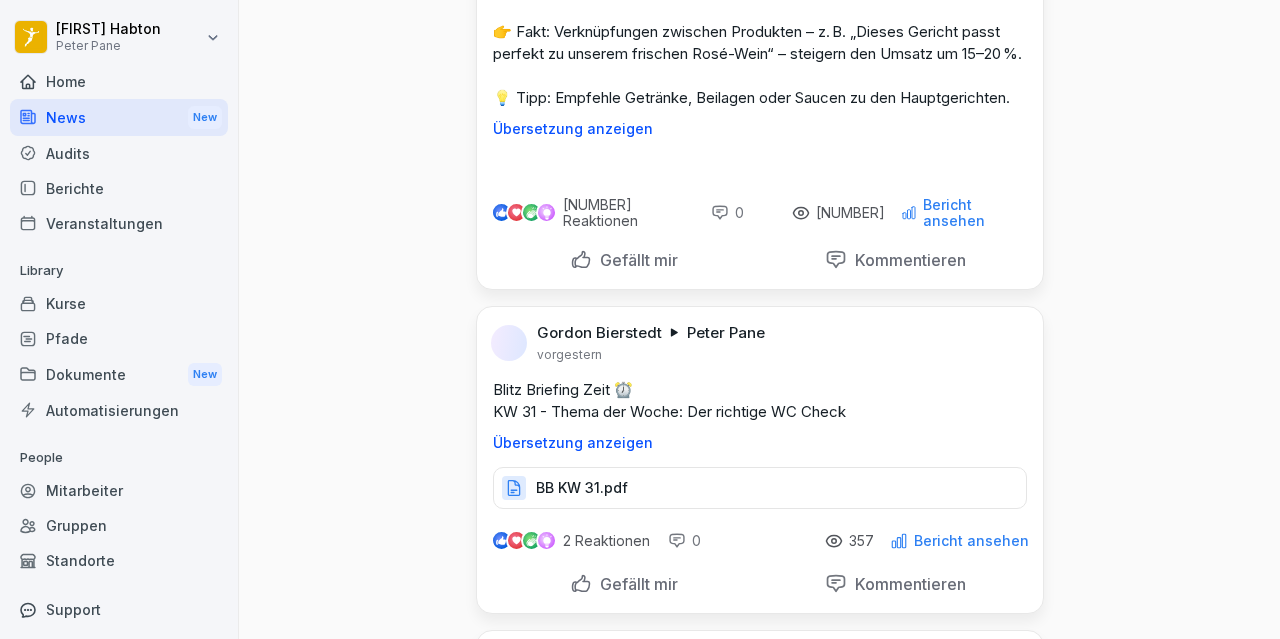 click on "Home" at bounding box center [119, 81] 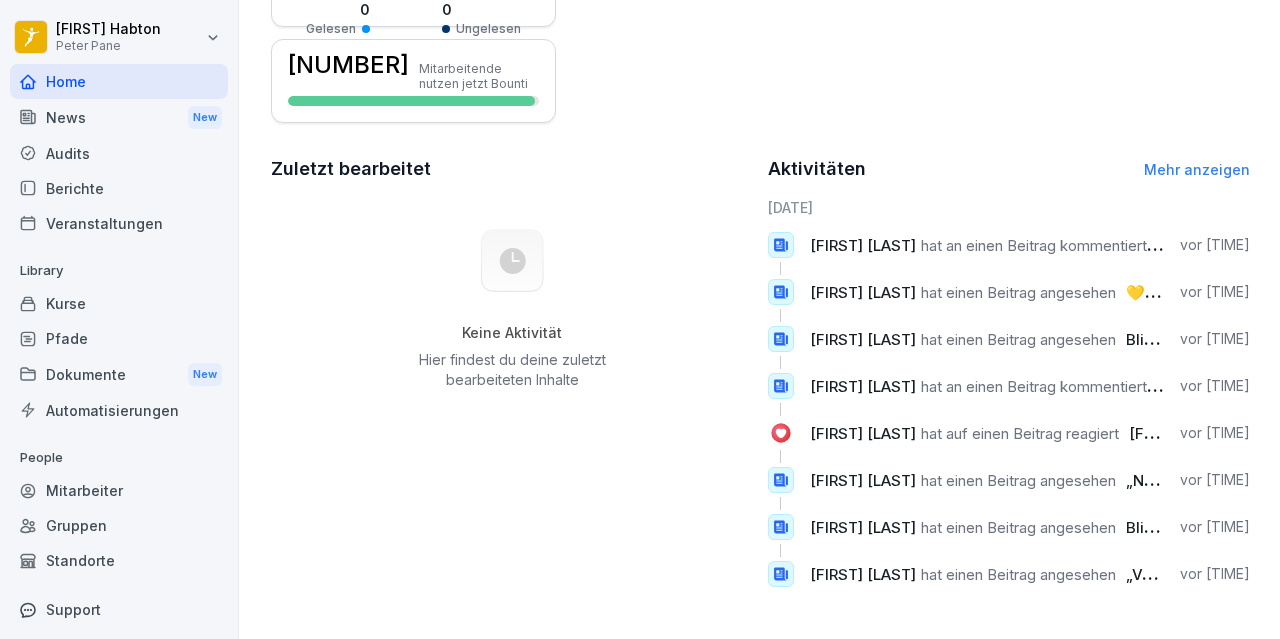 scroll, scrollTop: 0, scrollLeft: 0, axis: both 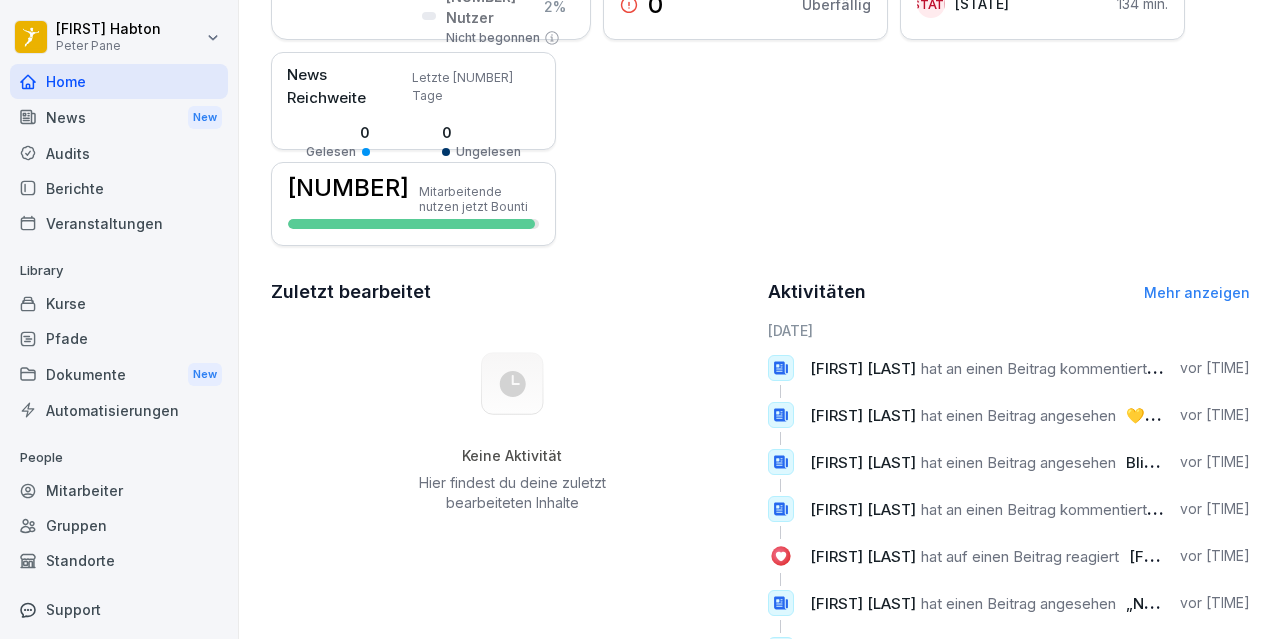 click on "Berichte" at bounding box center [119, 188] 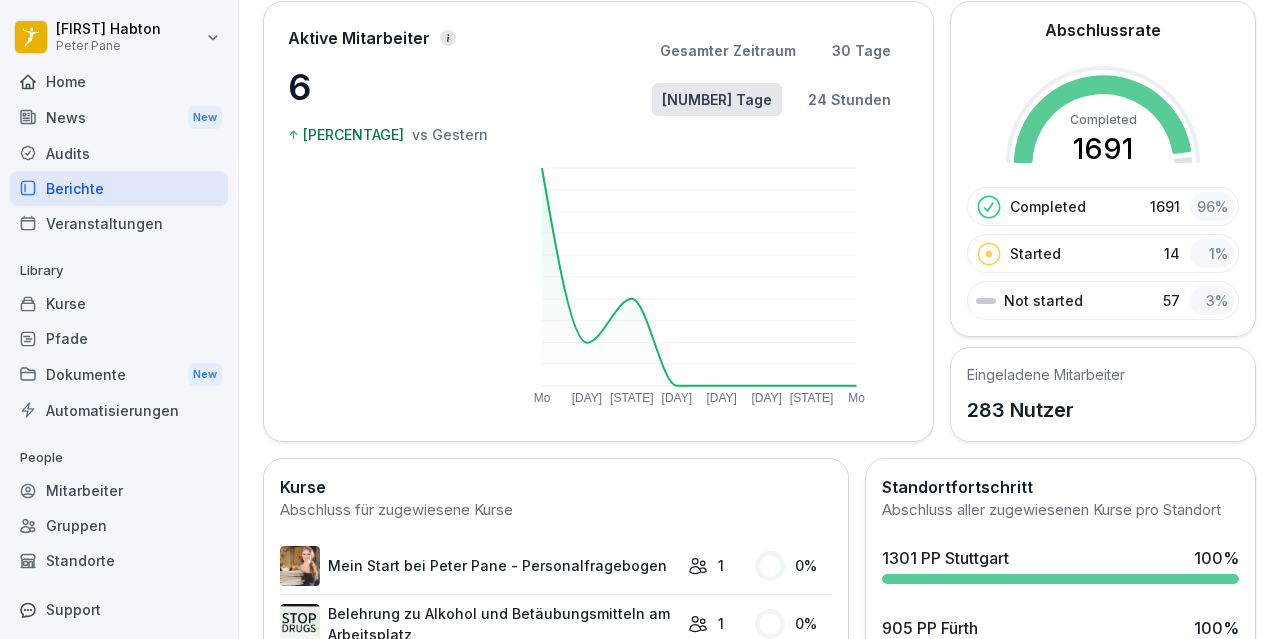 click on "Mitarbeiter" at bounding box center (119, 490) 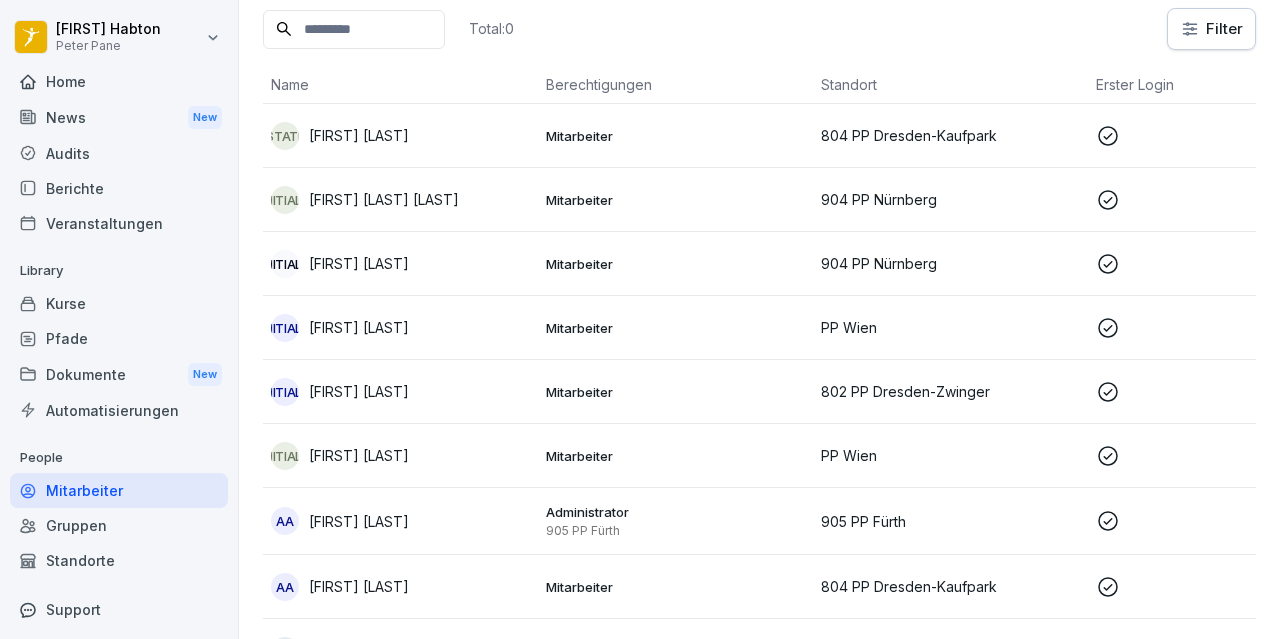scroll, scrollTop: 20, scrollLeft: 0, axis: vertical 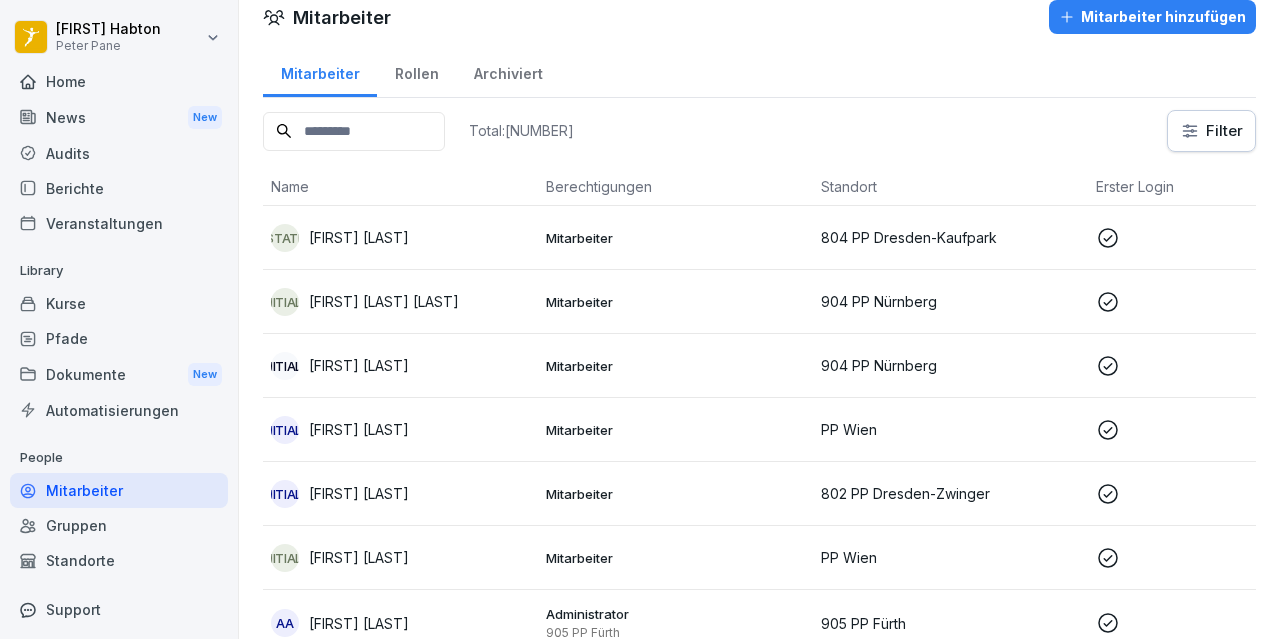click on "Gruppen" at bounding box center [119, 525] 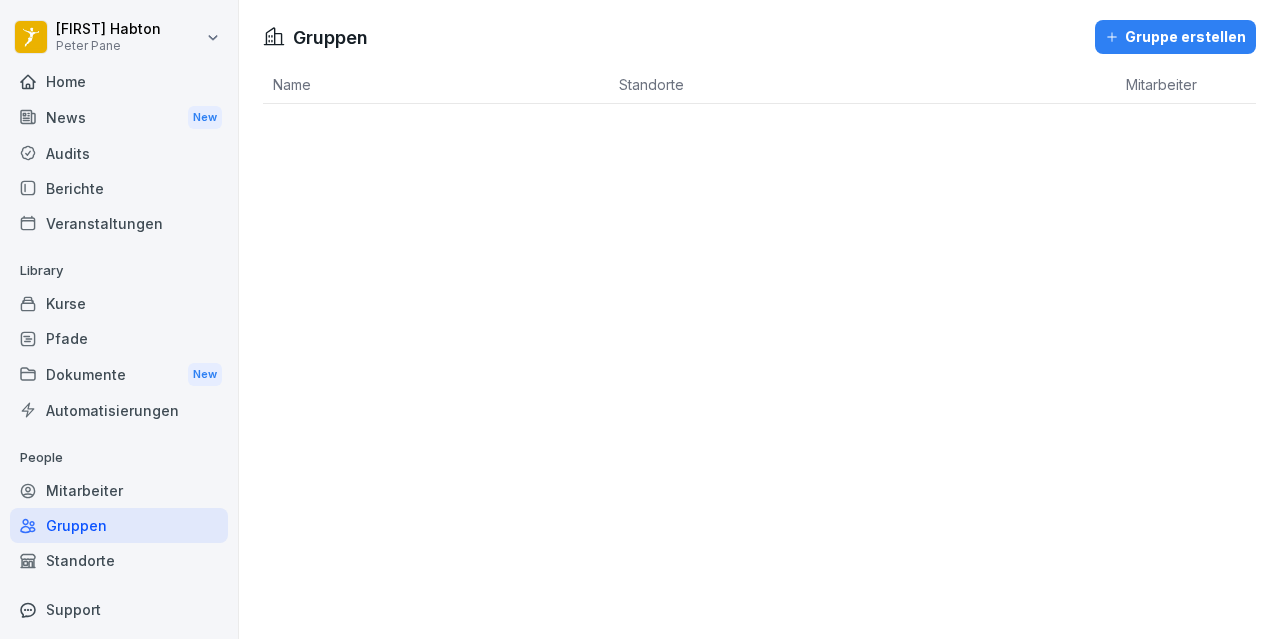 click on "Standorte" at bounding box center (119, 560) 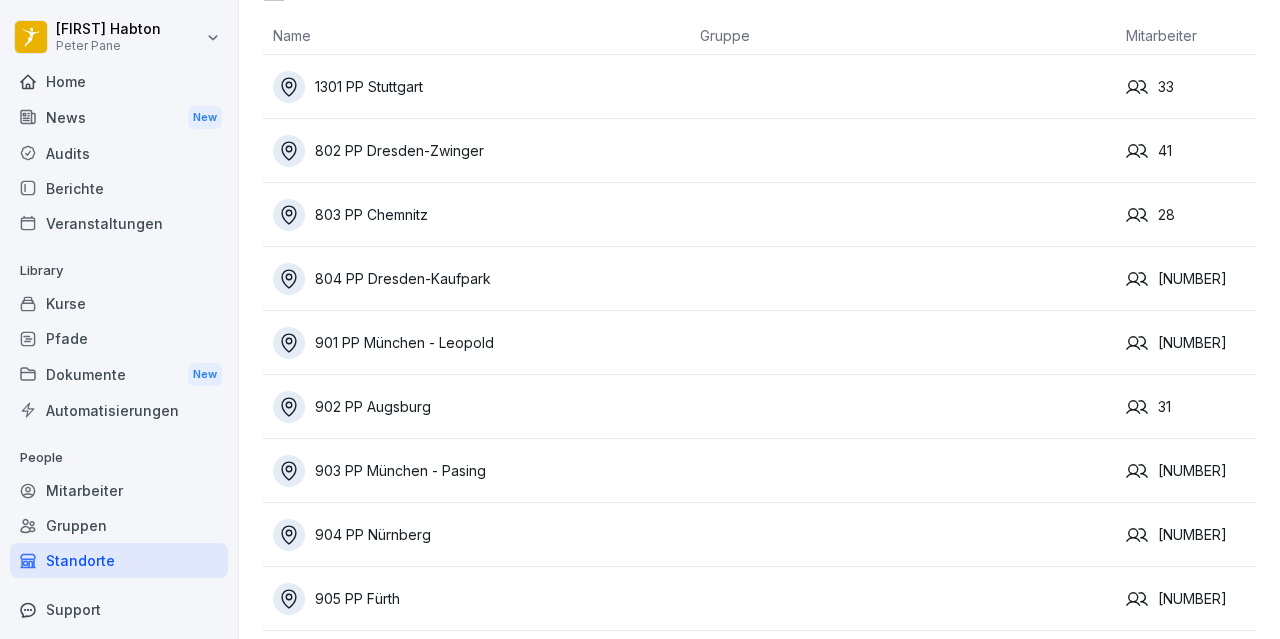 scroll, scrollTop: 48, scrollLeft: 0, axis: vertical 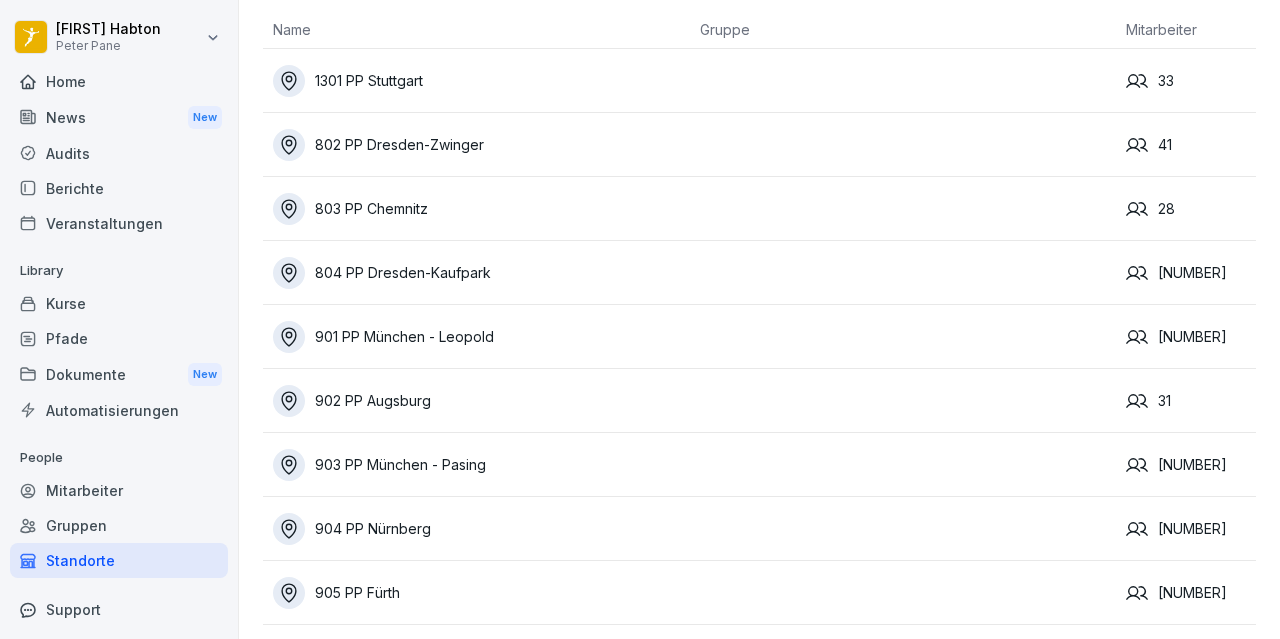 click on "Berichte" at bounding box center [119, 188] 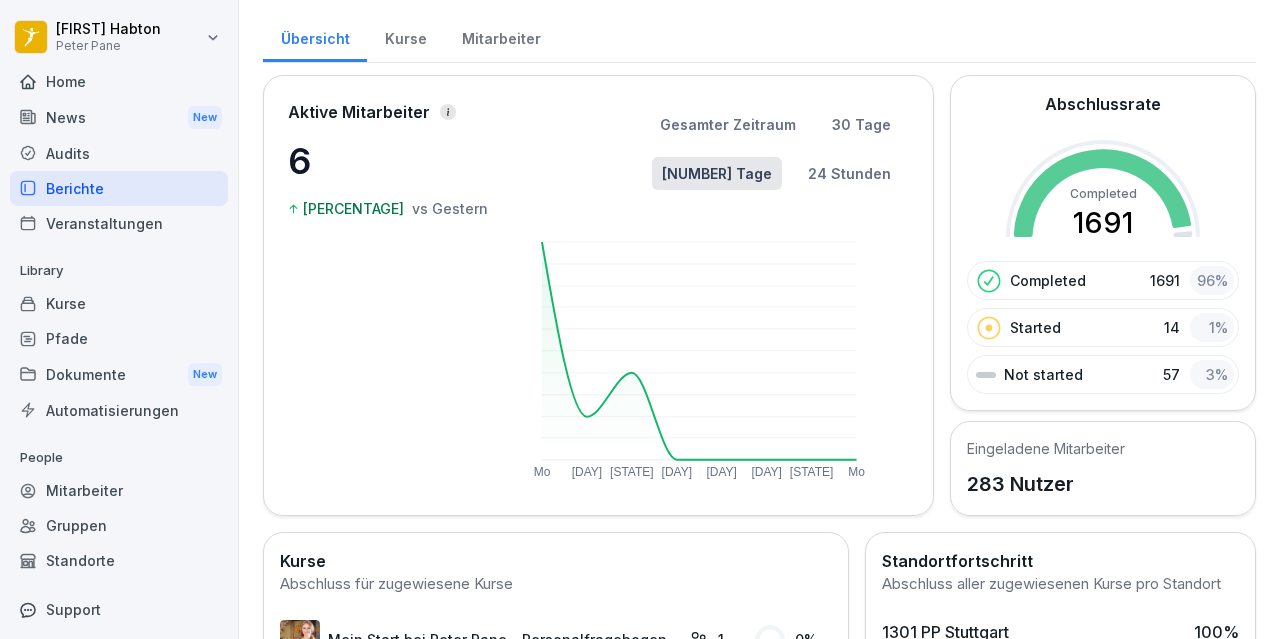 click on "Kurse" at bounding box center (405, 36) 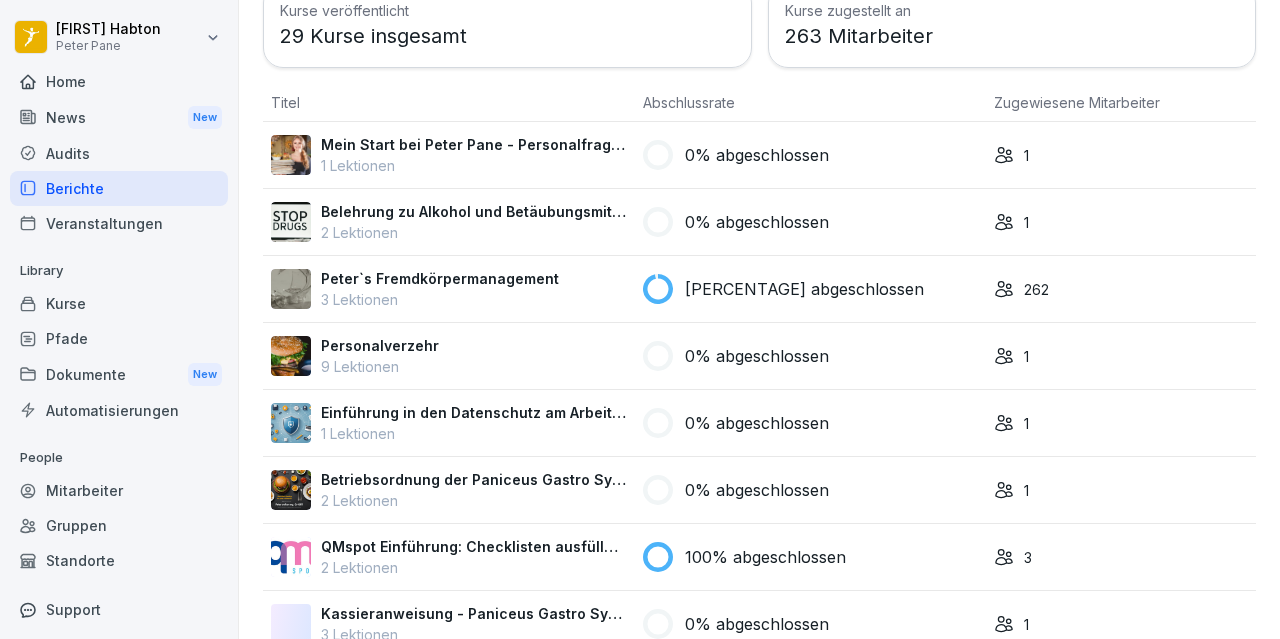 scroll, scrollTop: 0, scrollLeft: 0, axis: both 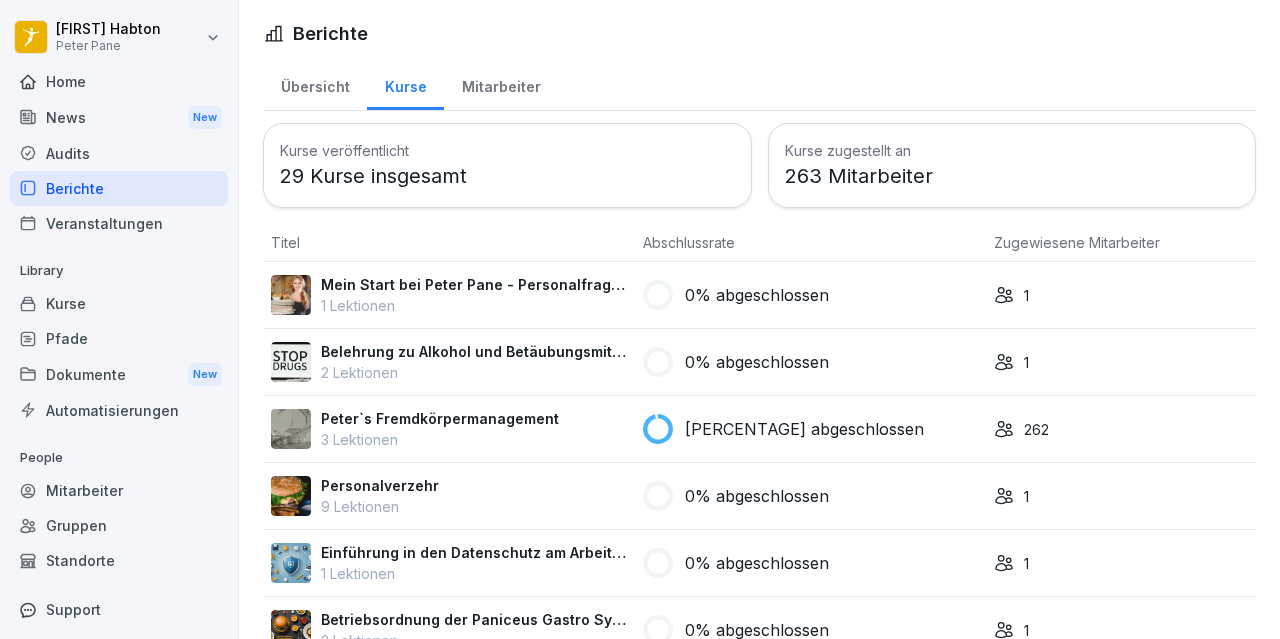 click on "Mitarbeiter" at bounding box center [501, 84] 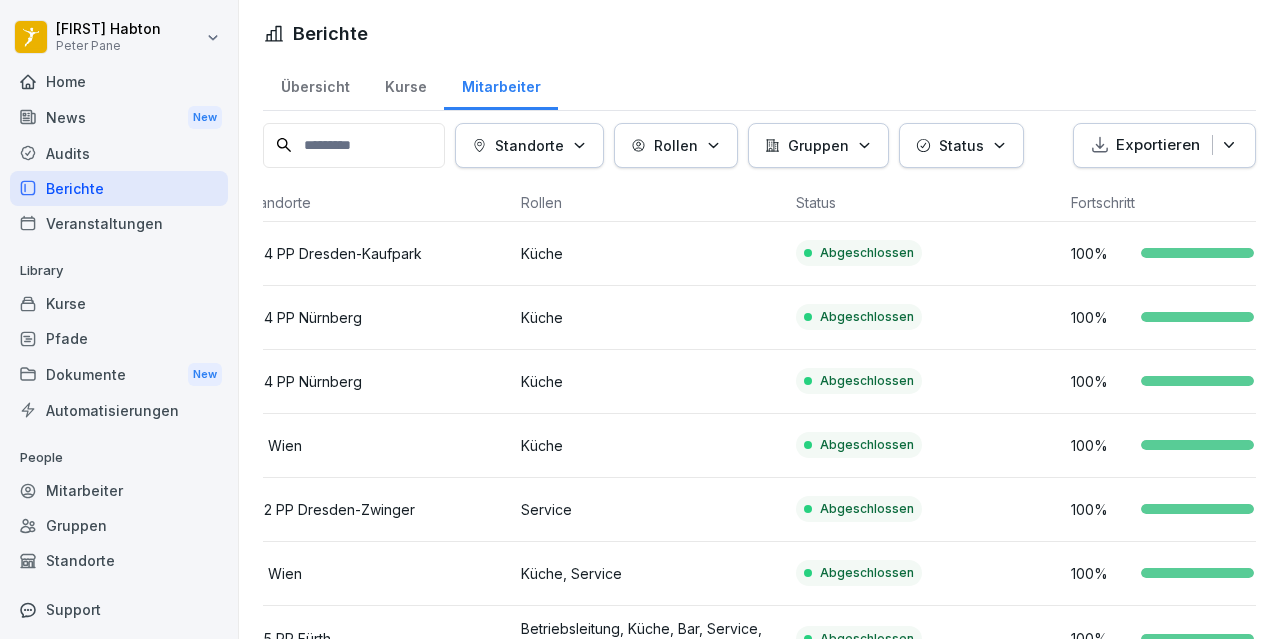 scroll, scrollTop: 0, scrollLeft: 672, axis: horizontal 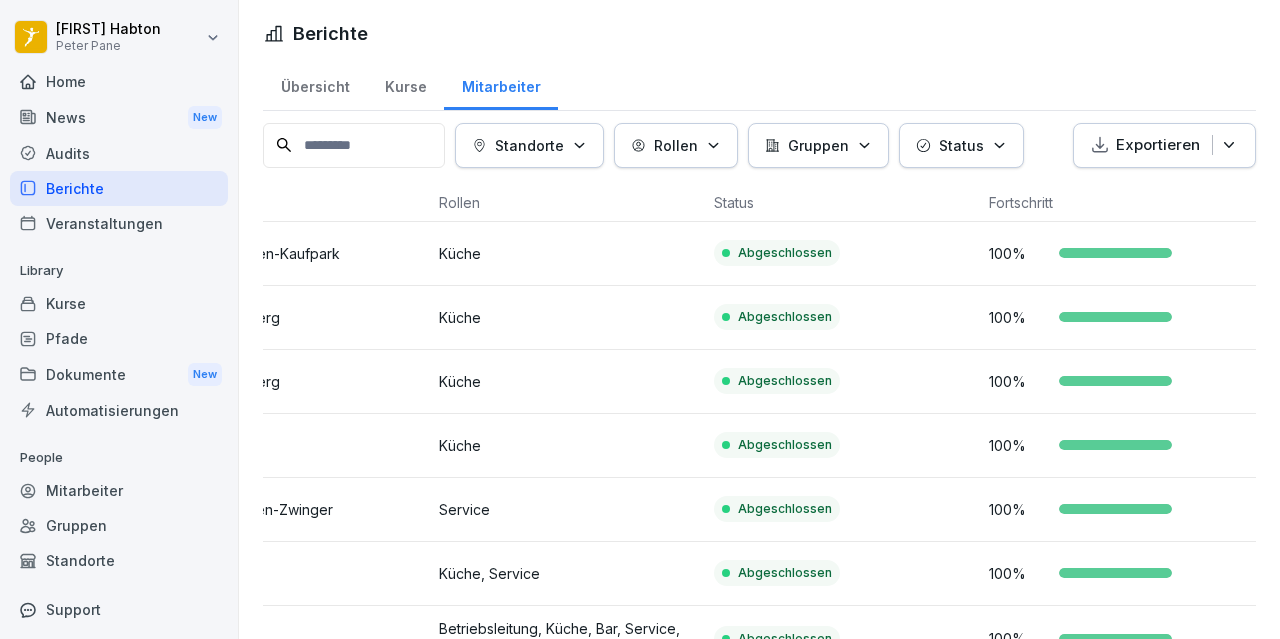 click on "Status" at bounding box center (961, 145) 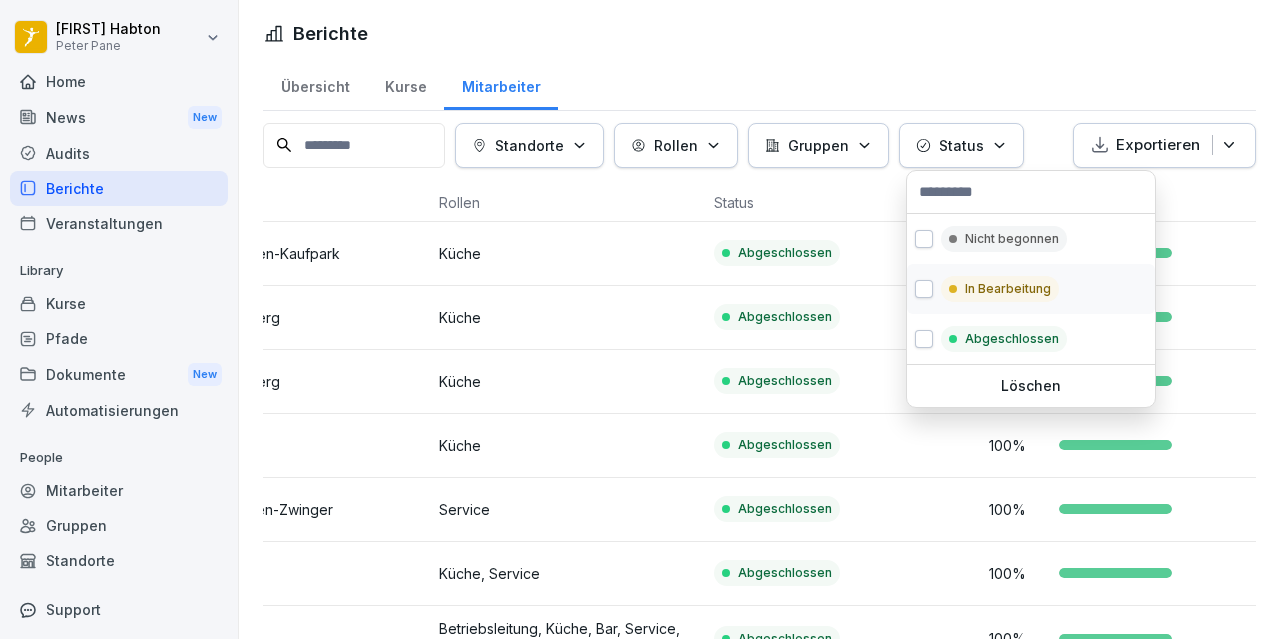 click on "In Bearbeitung" at bounding box center [1031, 289] 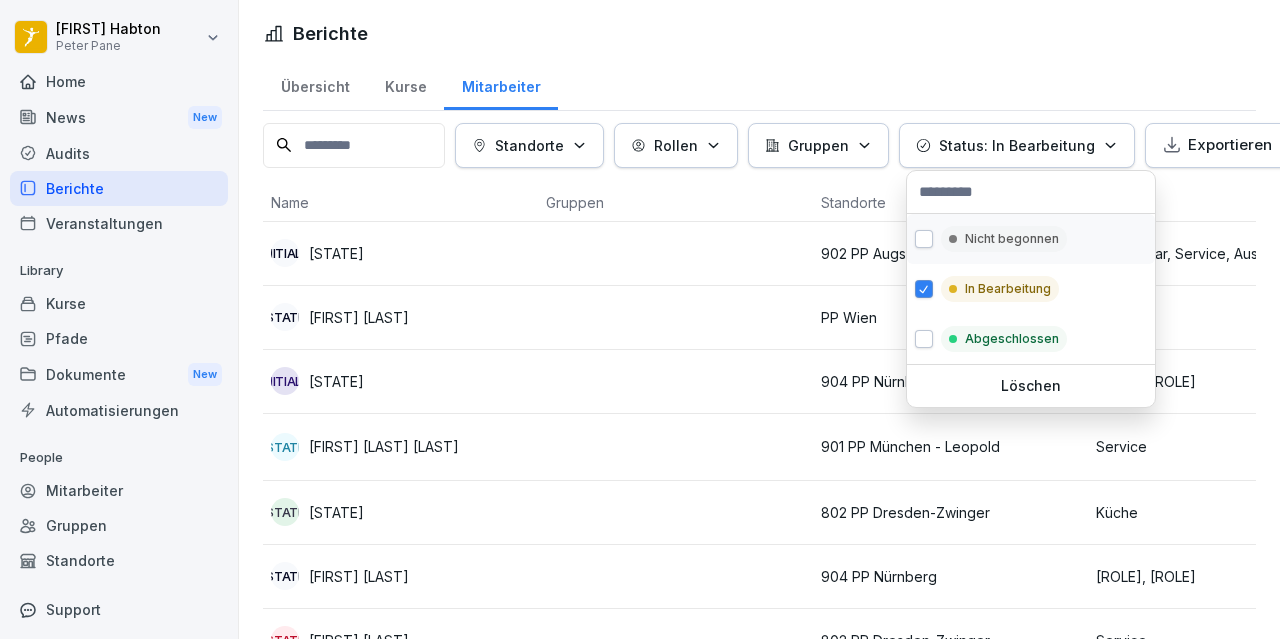 click on "Nicht begonnen" at bounding box center [1012, 239] 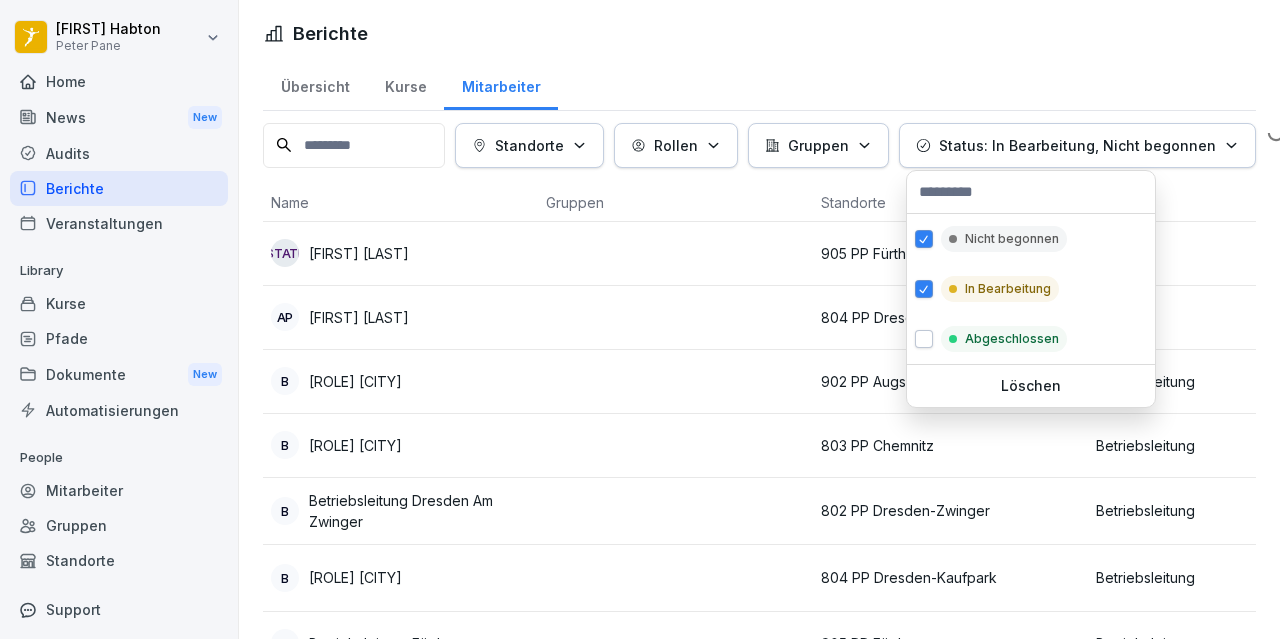 click on "B [NUMBER] PP [CITY] [PERCENTAGE] %" at bounding box center [640, 319] 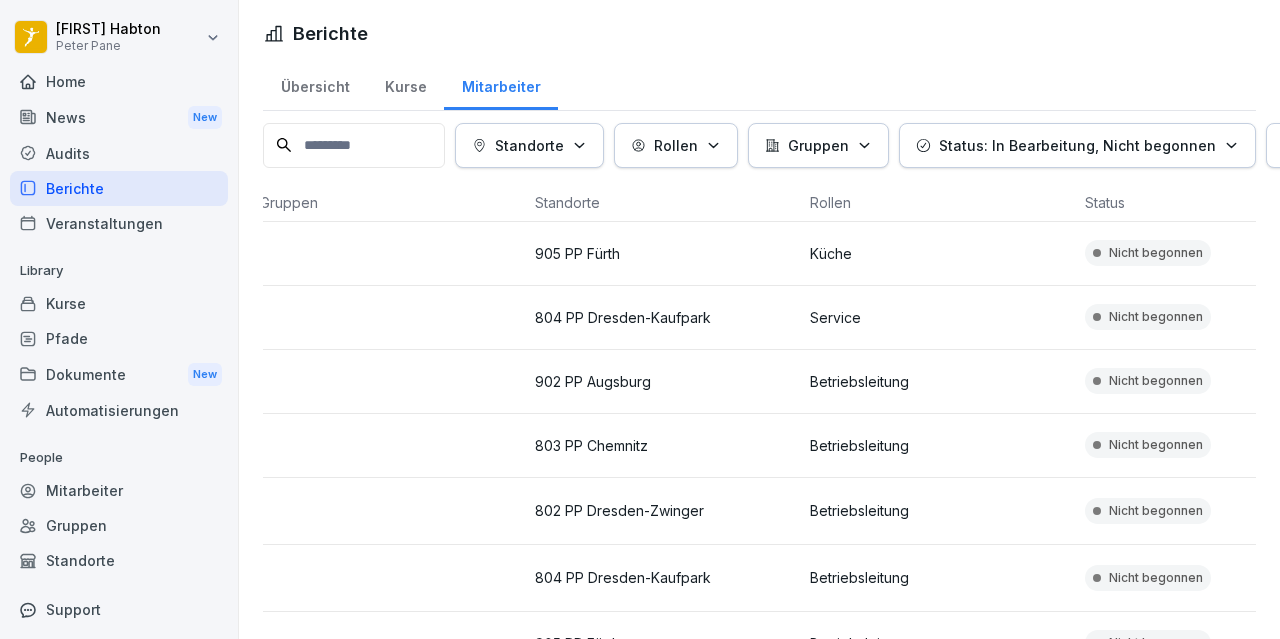 scroll, scrollTop: 0, scrollLeft: 0, axis: both 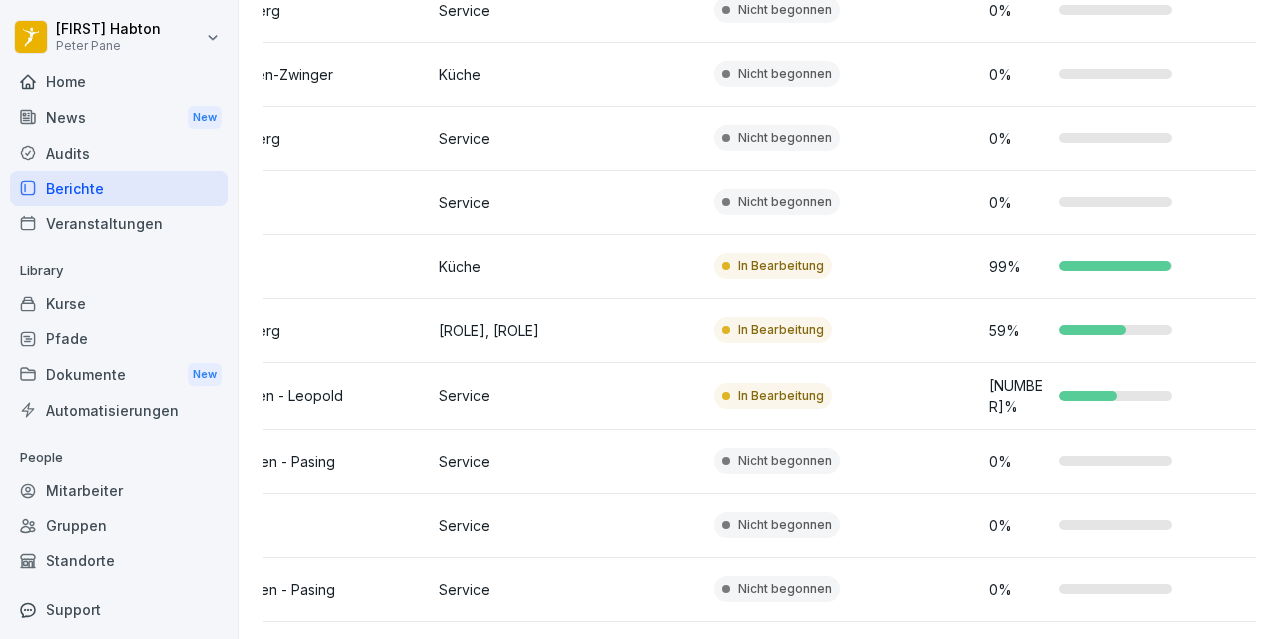 click on "Küche" at bounding box center [568, 267] 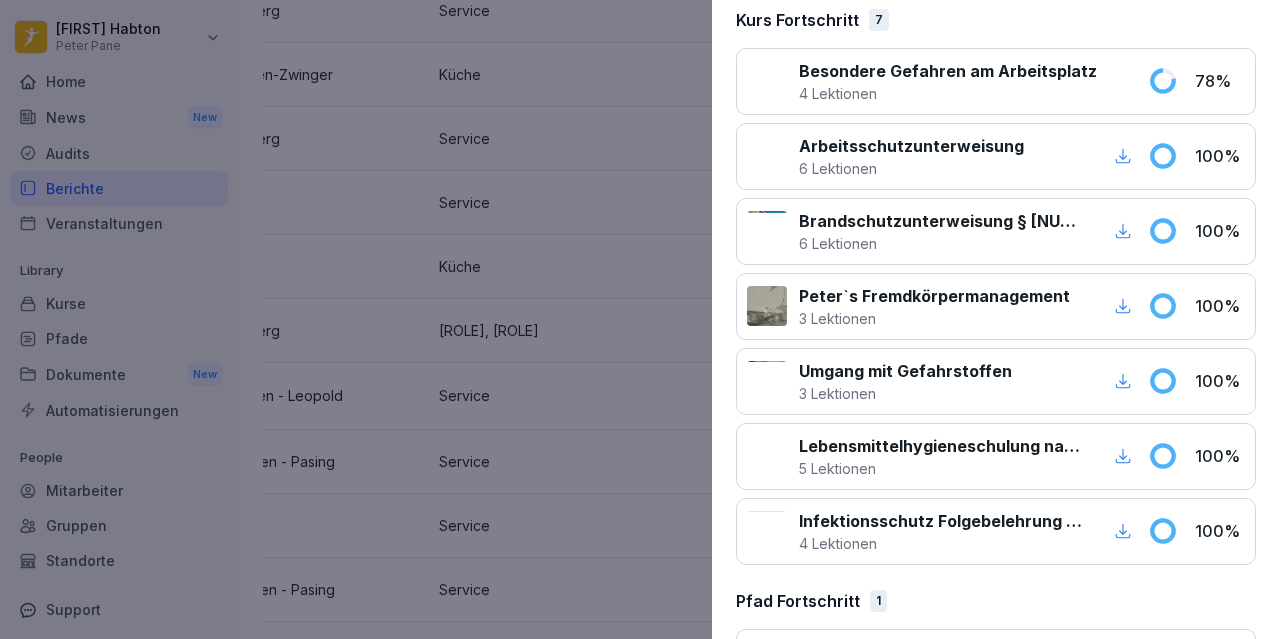 scroll, scrollTop: 369, scrollLeft: 0, axis: vertical 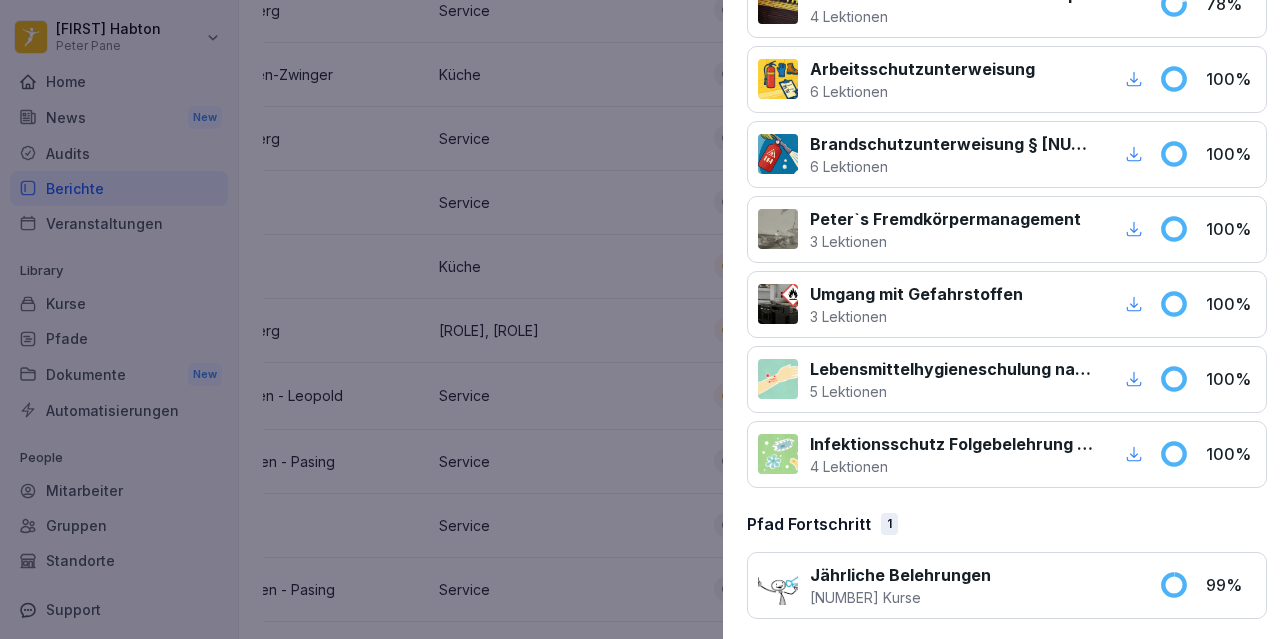 click at bounding box center [640, 319] 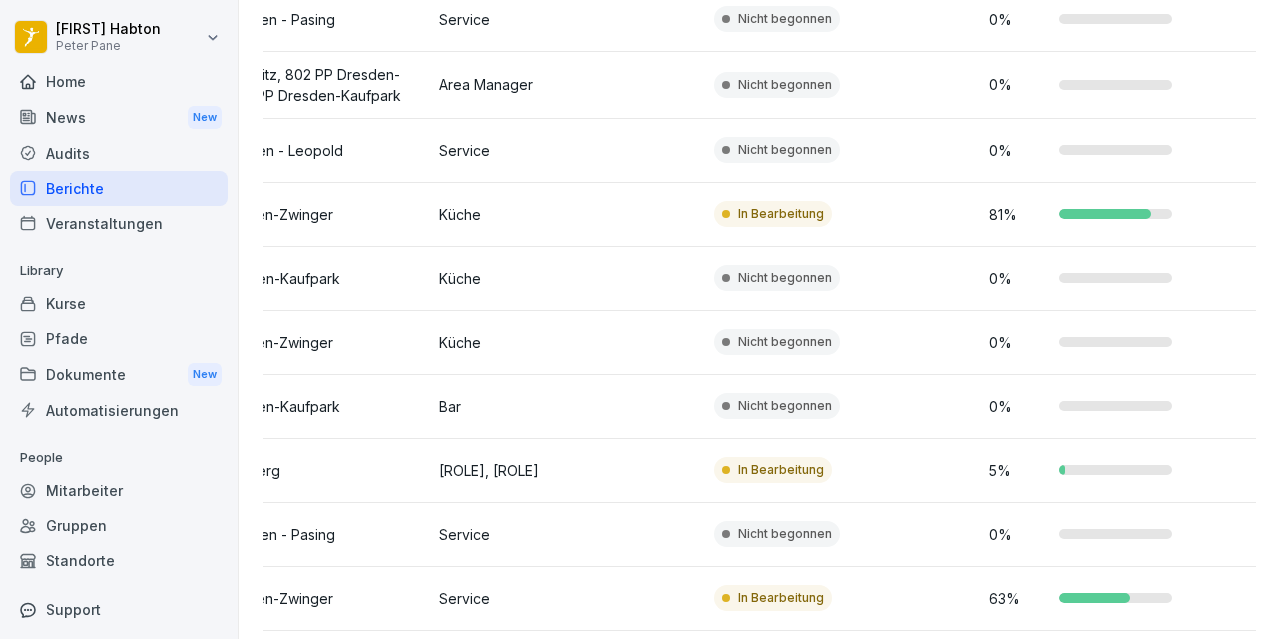 scroll, scrollTop: 1652, scrollLeft: 0, axis: vertical 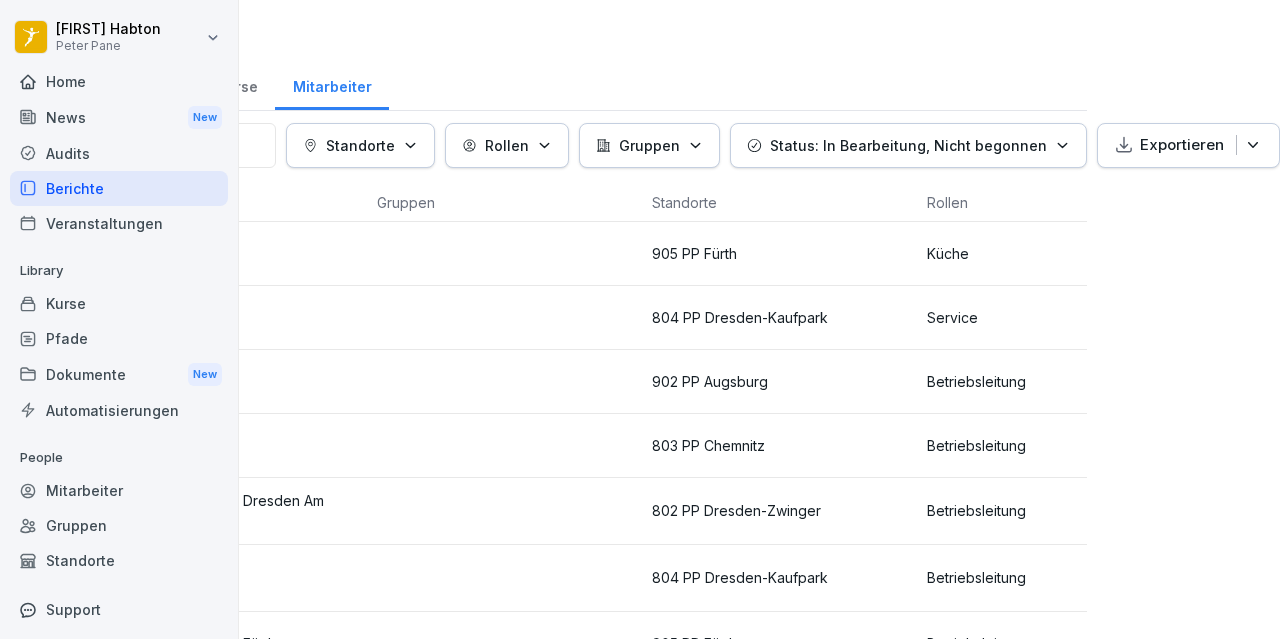 click on "Exportieren" at bounding box center [1182, 145] 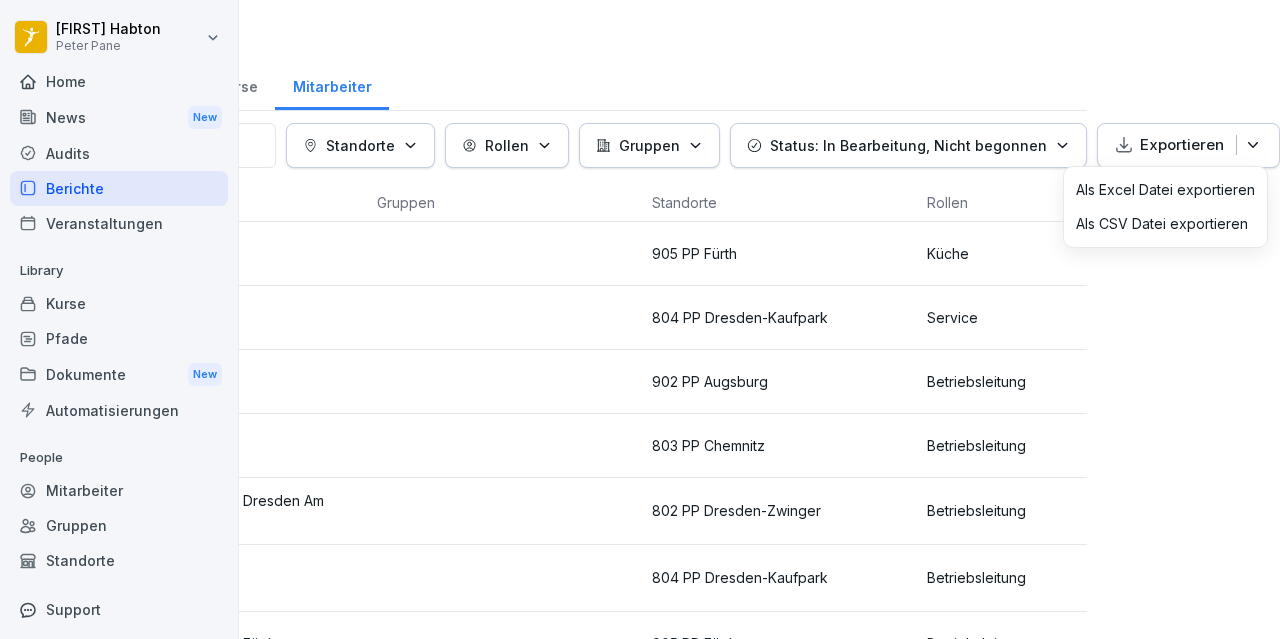 click on "AO Amjad Al Otrat 905 PP Fürth Küche Nicht begonnen 0 % AP Anila Përlala 804 PP Dresden-Kaufpark Service Nicht begonnen 0 % B Betriebsleitung Augsburg 902 PP Augsburg Betriebsleitung Nicht begonnen 0 % B Betriebsleitung Chemnitz 803 PP Chemnitz Betriebsleitung Nicht begonnen 0 % B Betriebsleitung Dresden Am Zwinger 802 PP Dresden-Zwinger Betriebsleitung Nicht begonnen 0 % B Betriebsleitung Dresden Kaufpark 804 PP Dresden-Kaufpark Betriebsleitung Nicht begonnen 0 % B Betriebsleitung Fürth 905 PP Fürth Betriebsleitung Nicht begonnen 0 % B Betriebsleitung Leopoldstraße 901 PP München - Leopold Betriebsleitung Nicht begonnen 0 % B Betriebsleitung Nürnberg 904 PP Nürnberg Betriebsleitung Nicht begonnen 0 % B Betriebsleitung Pasing 903 PP München - Pasing Betriebsleitung Nicht begonnen 0 % B Betriebsleitung Stuttgart 0 % B 0 %" at bounding box center (590, 1213) 